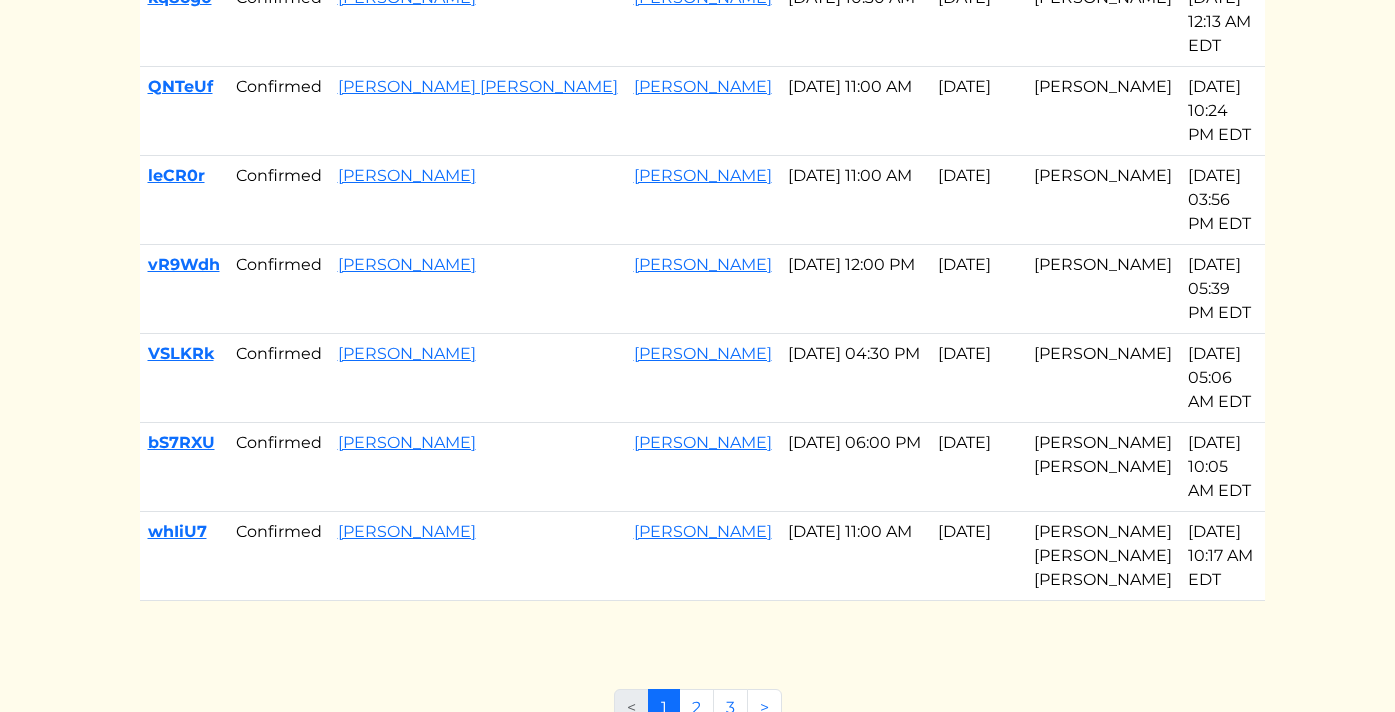 scroll, scrollTop: 1006, scrollLeft: 0, axis: vertical 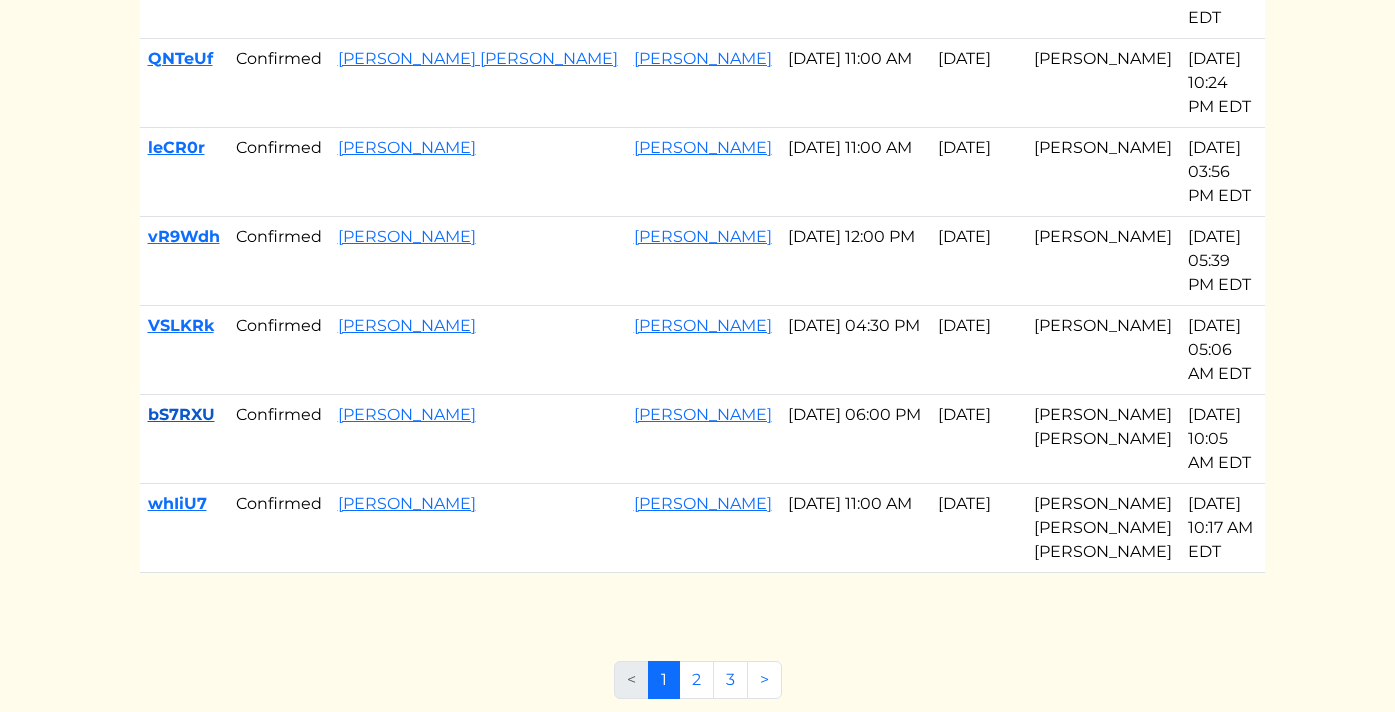 click on "bS7RXU" at bounding box center (181, 414) 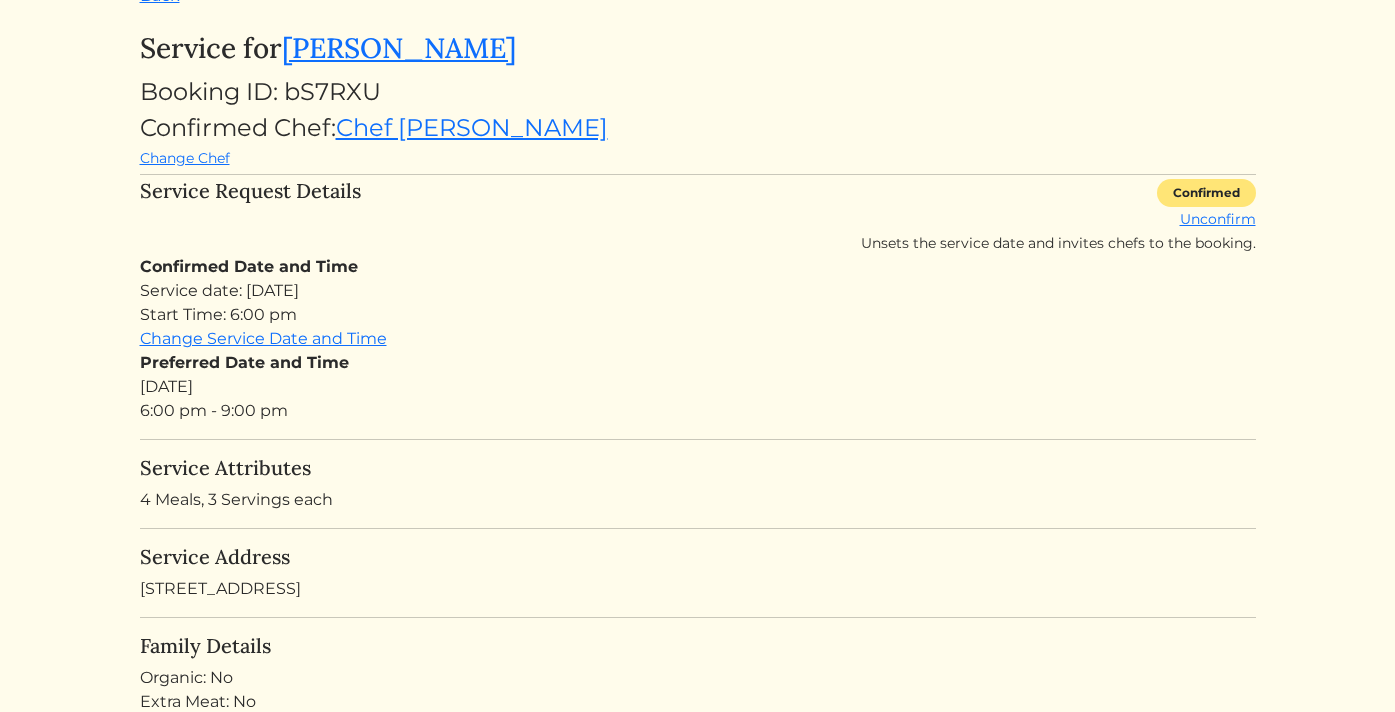scroll, scrollTop: 0, scrollLeft: 0, axis: both 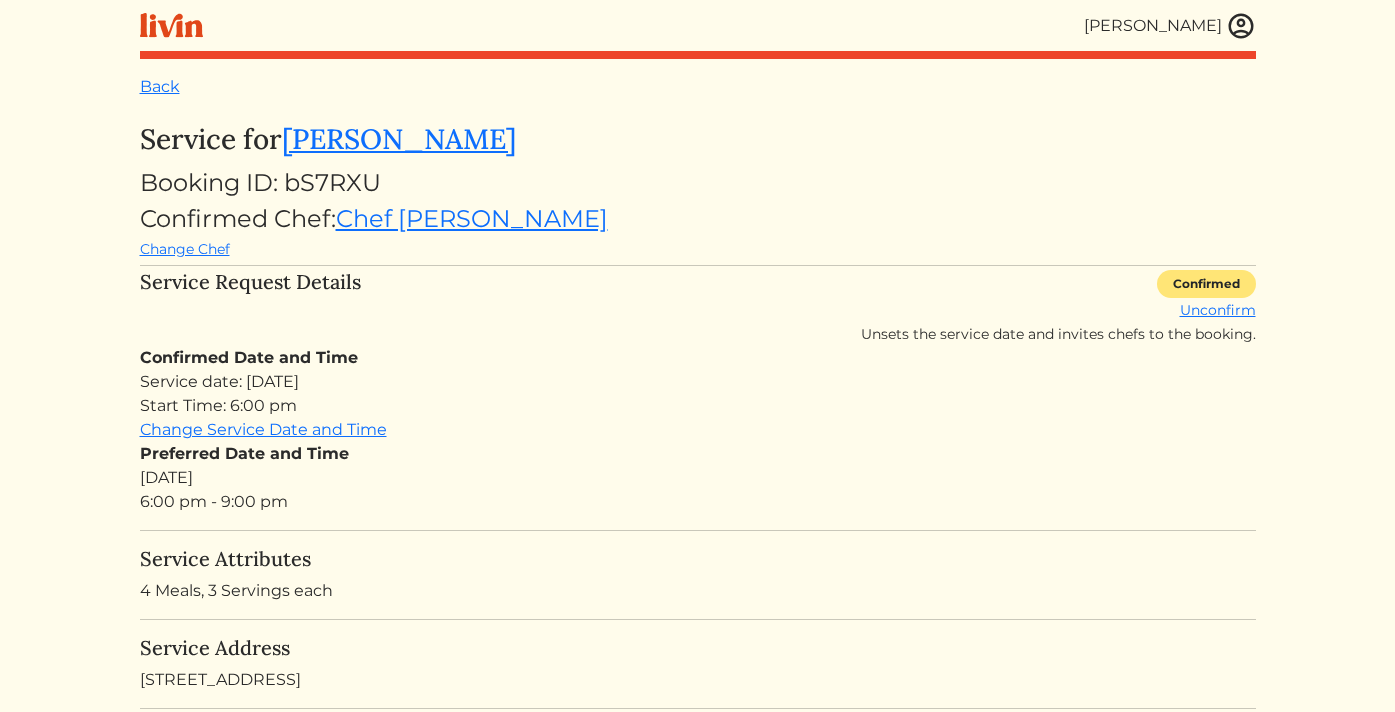 click at bounding box center [1241, 26] 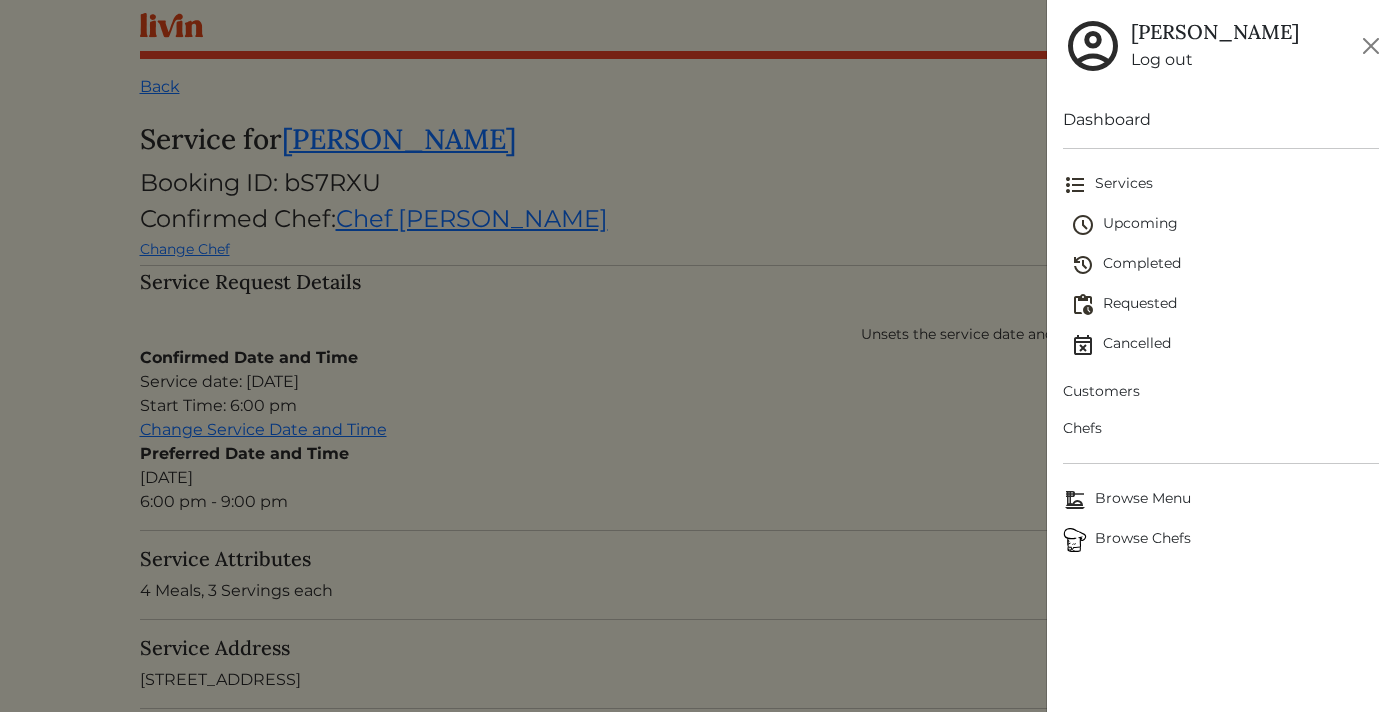 click on "Browse Chefs" at bounding box center (1221, 540) 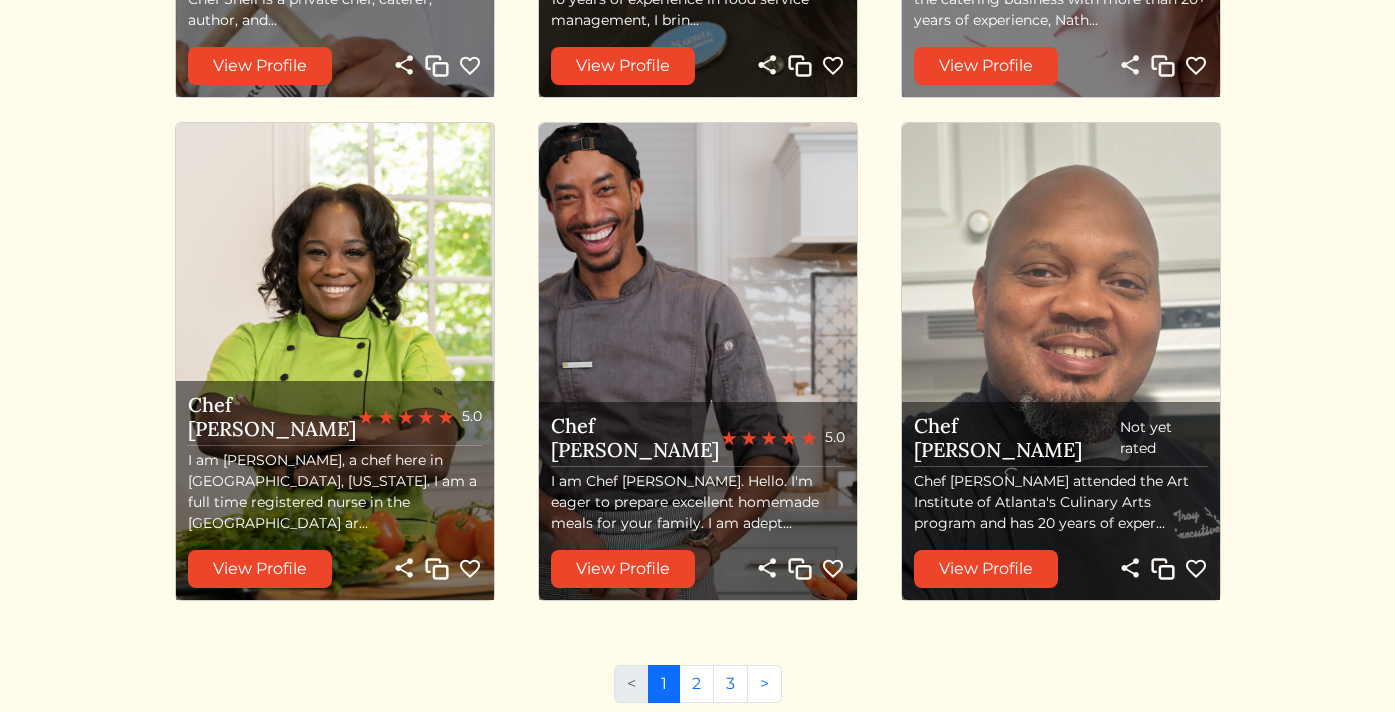 scroll, scrollTop: 2128, scrollLeft: 0, axis: vertical 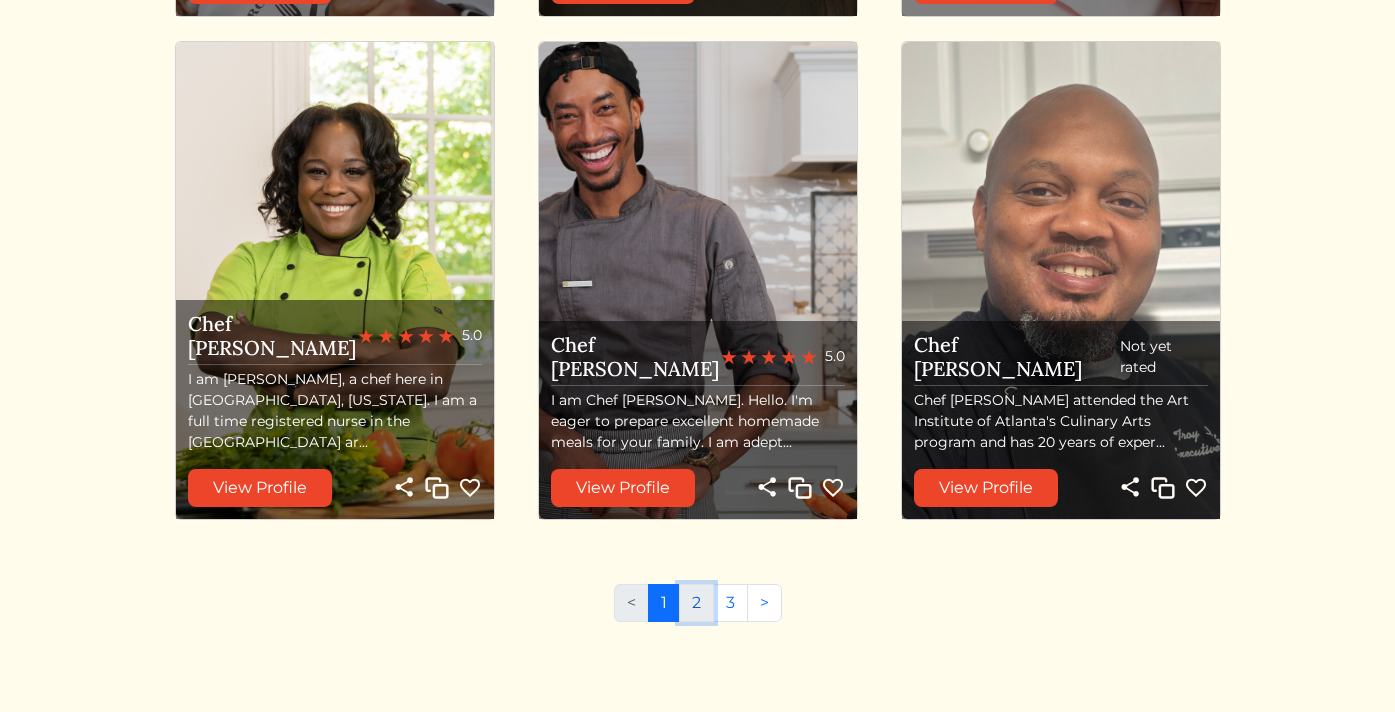click on "2" at bounding box center (696, 603) 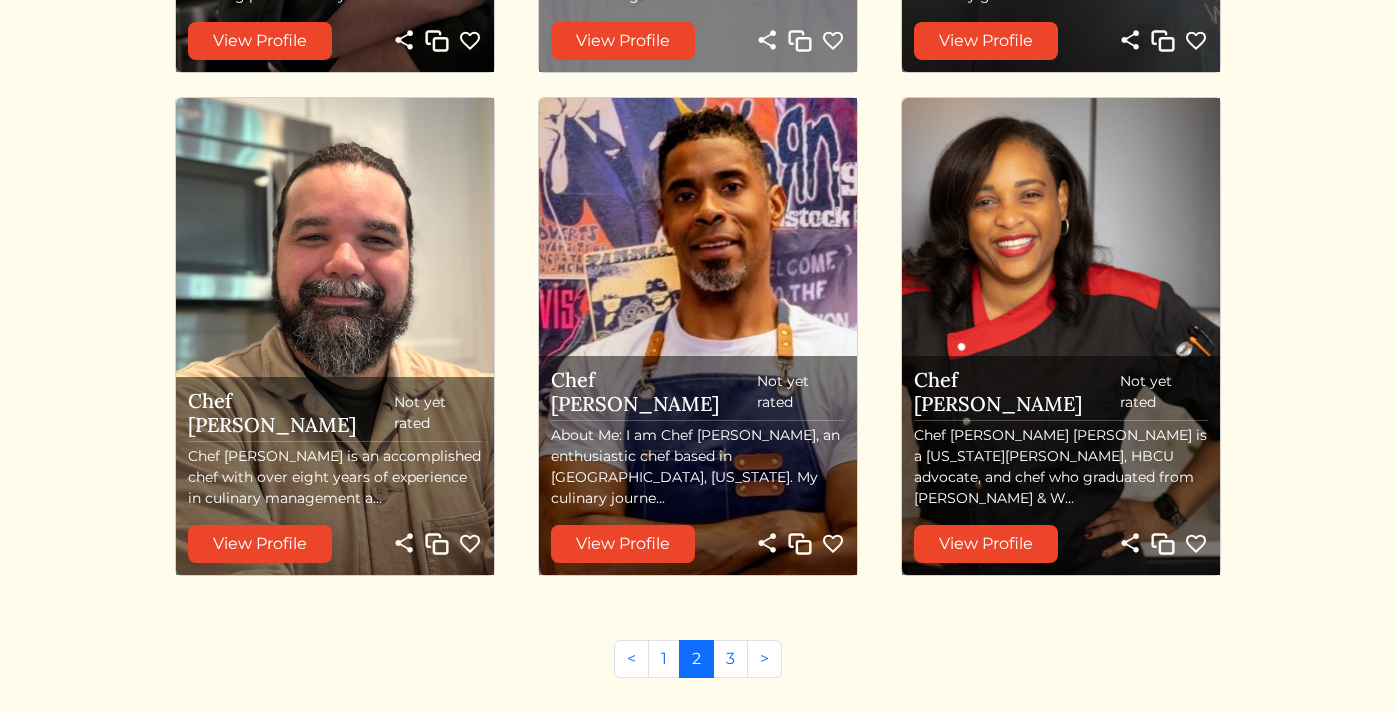 scroll, scrollTop: 2128, scrollLeft: 0, axis: vertical 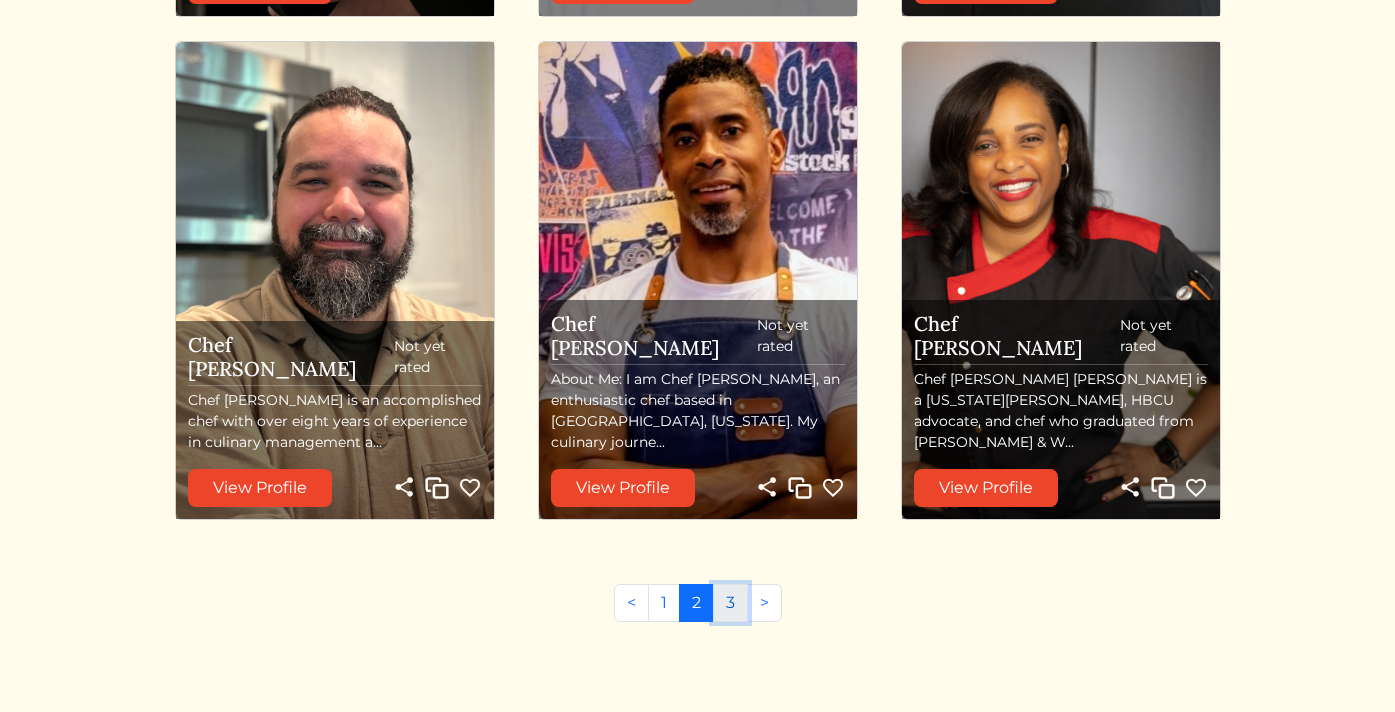 click on "3" at bounding box center (730, 603) 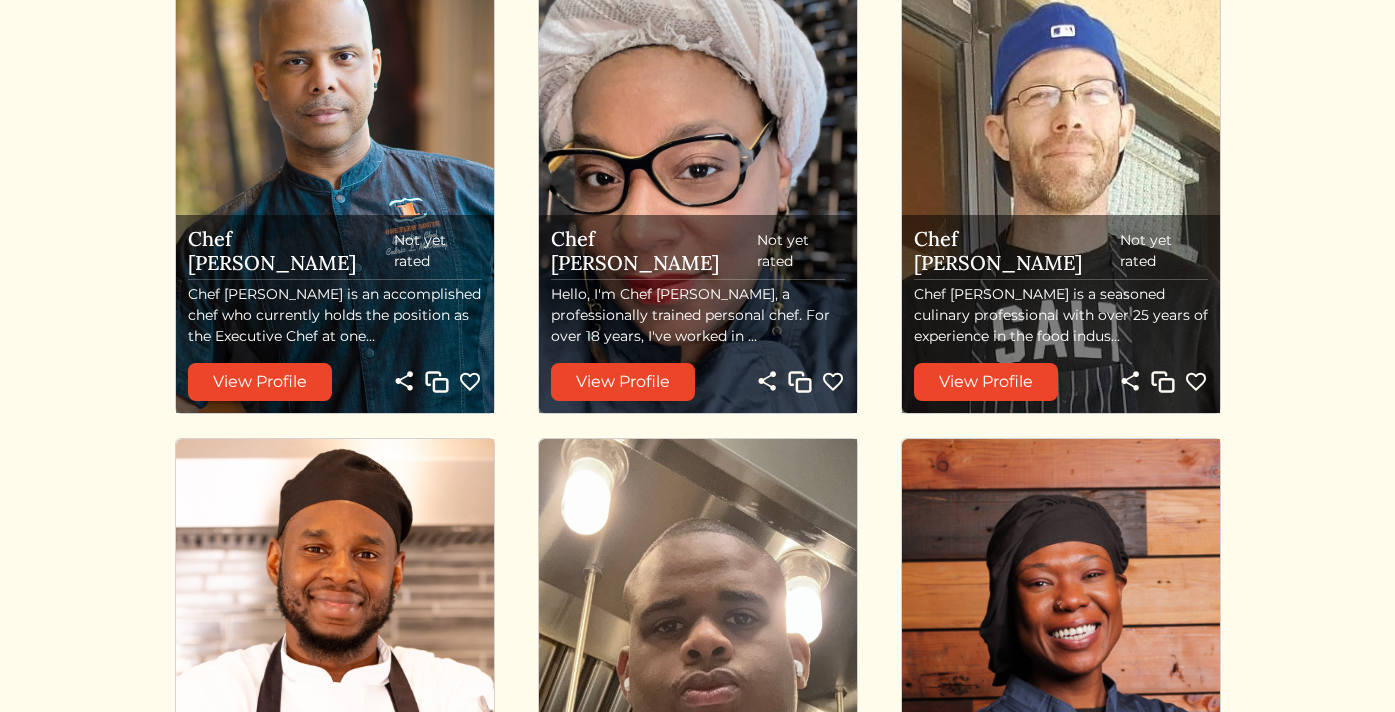 scroll, scrollTop: 0, scrollLeft: 0, axis: both 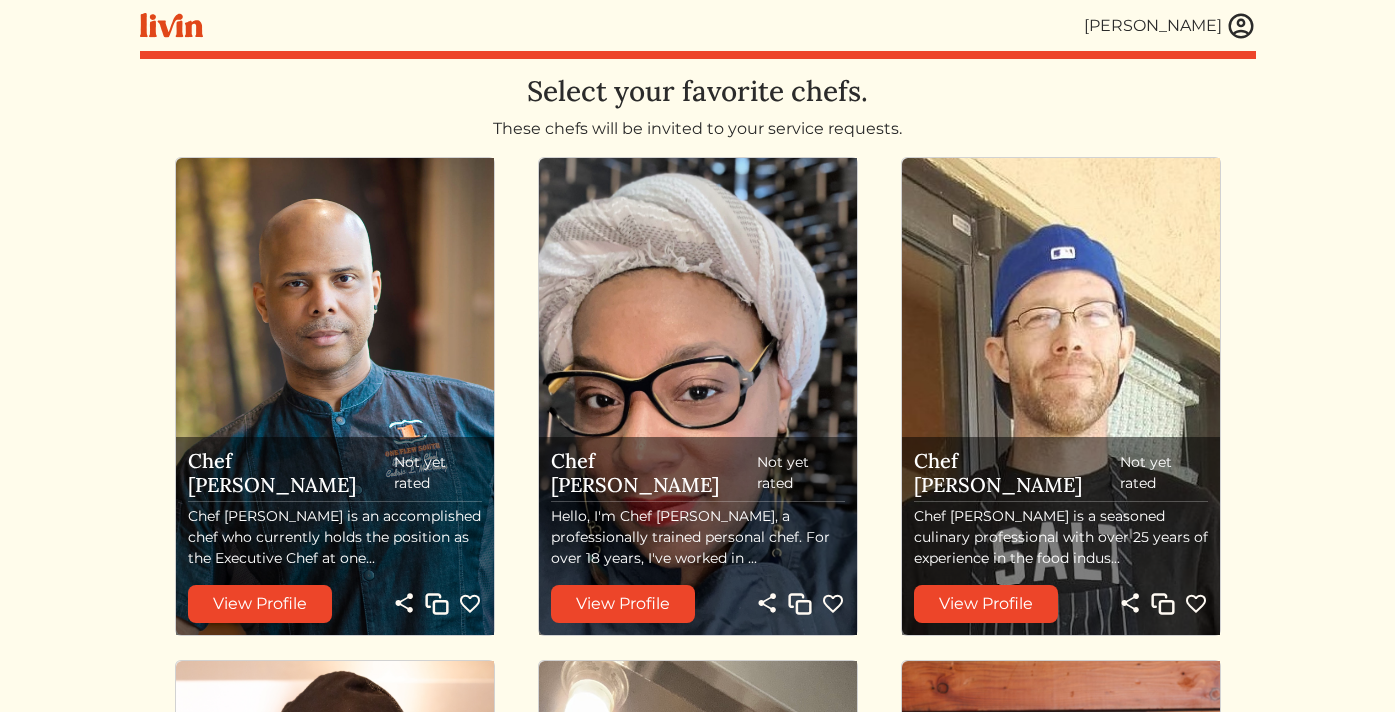 click on "[PERSON_NAME]" at bounding box center (1170, 26) 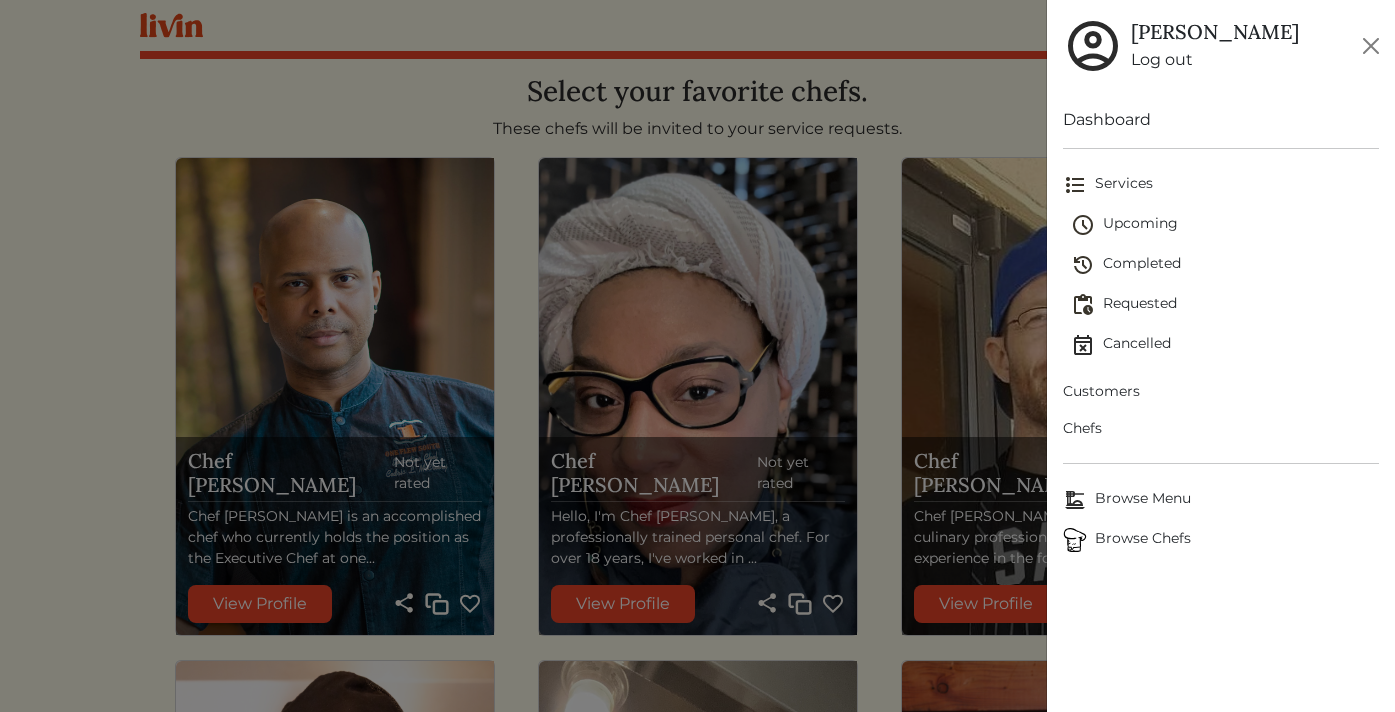 click on "Upcoming" at bounding box center [1225, 225] 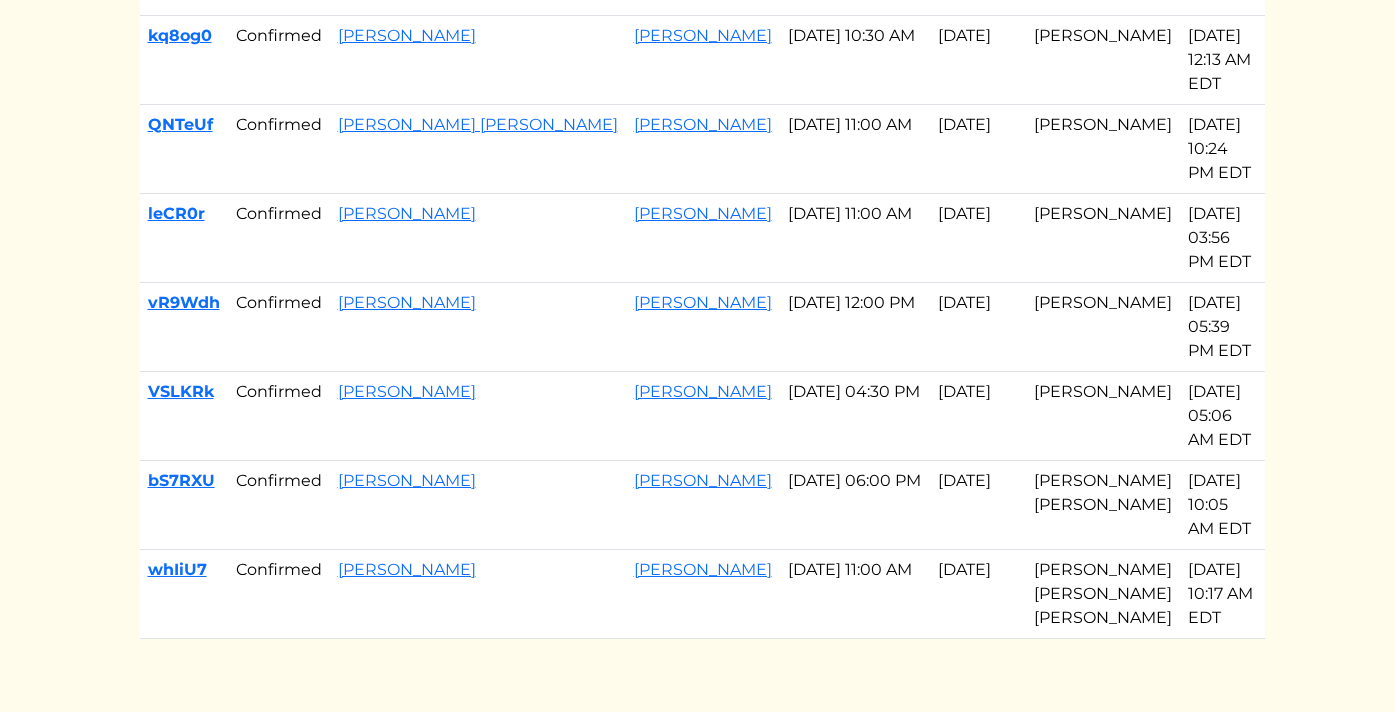 scroll, scrollTop: 1180, scrollLeft: 0, axis: vertical 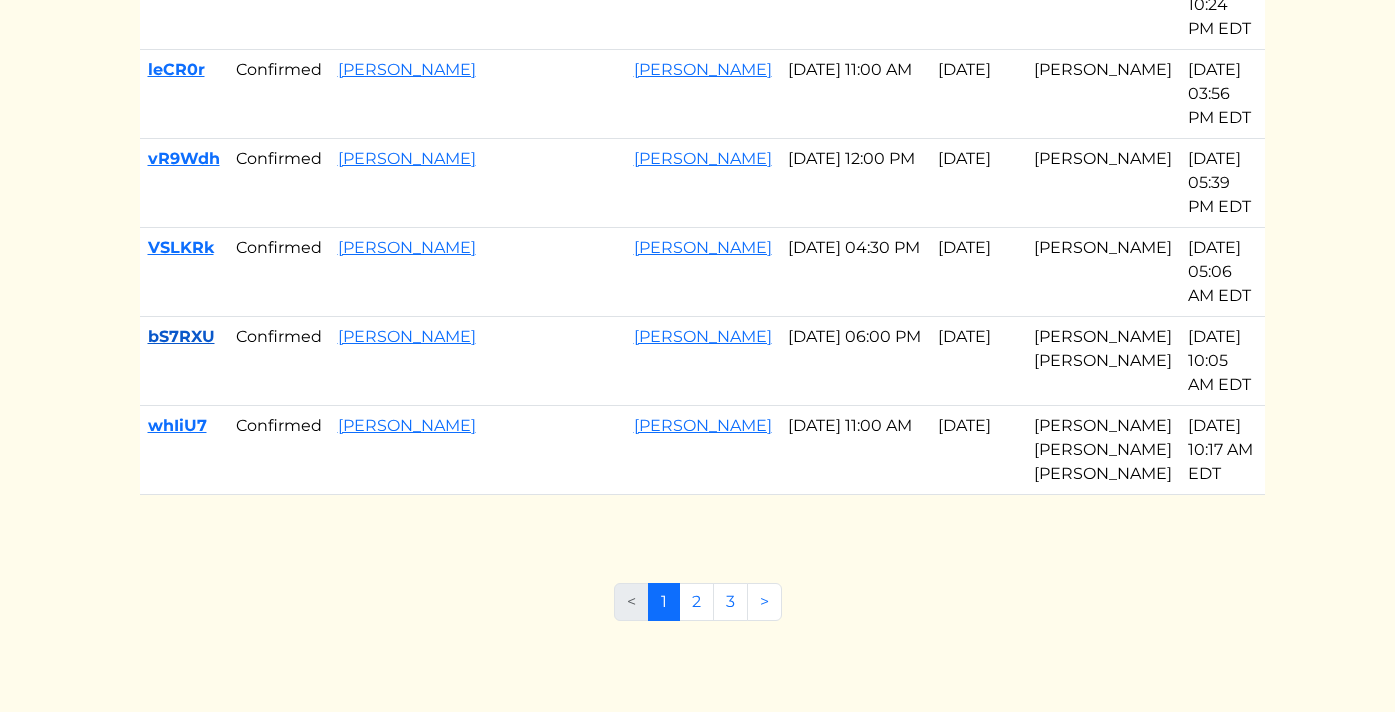 click on "bS7RXU" at bounding box center [181, 336] 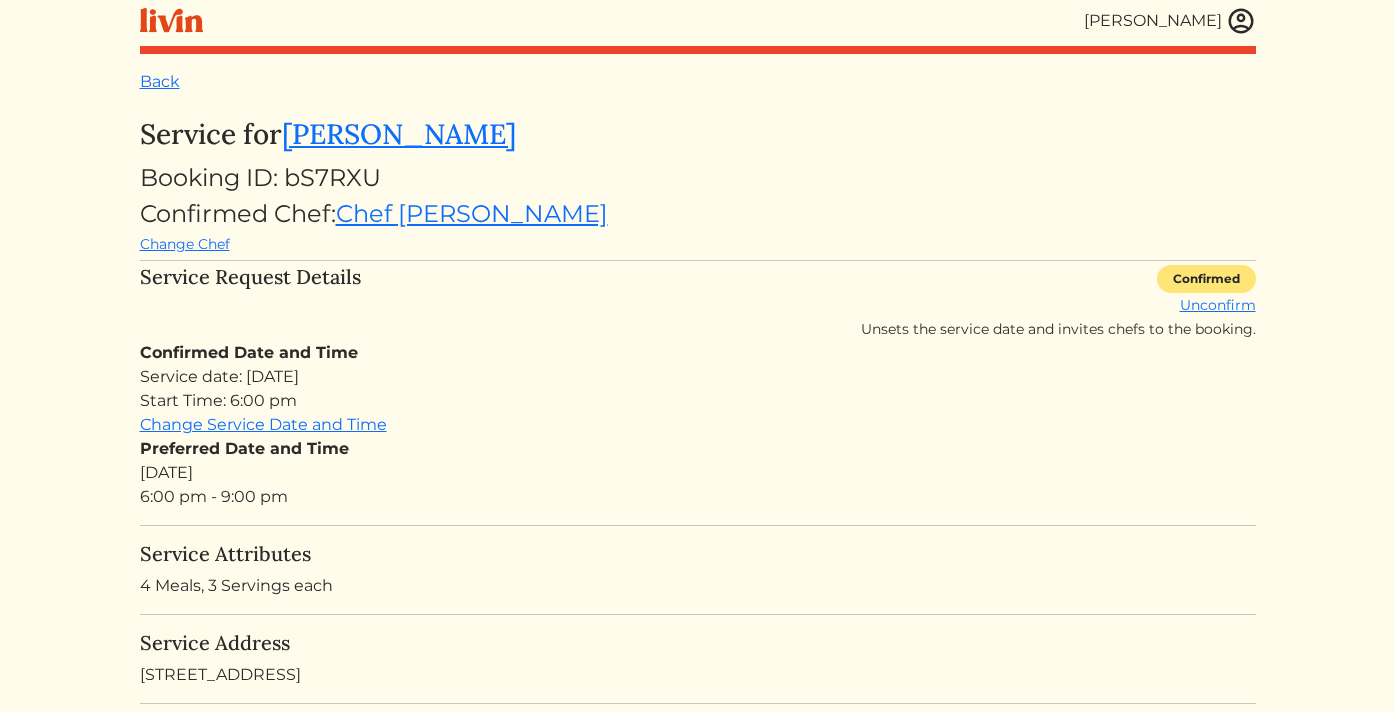 scroll, scrollTop: 0, scrollLeft: 0, axis: both 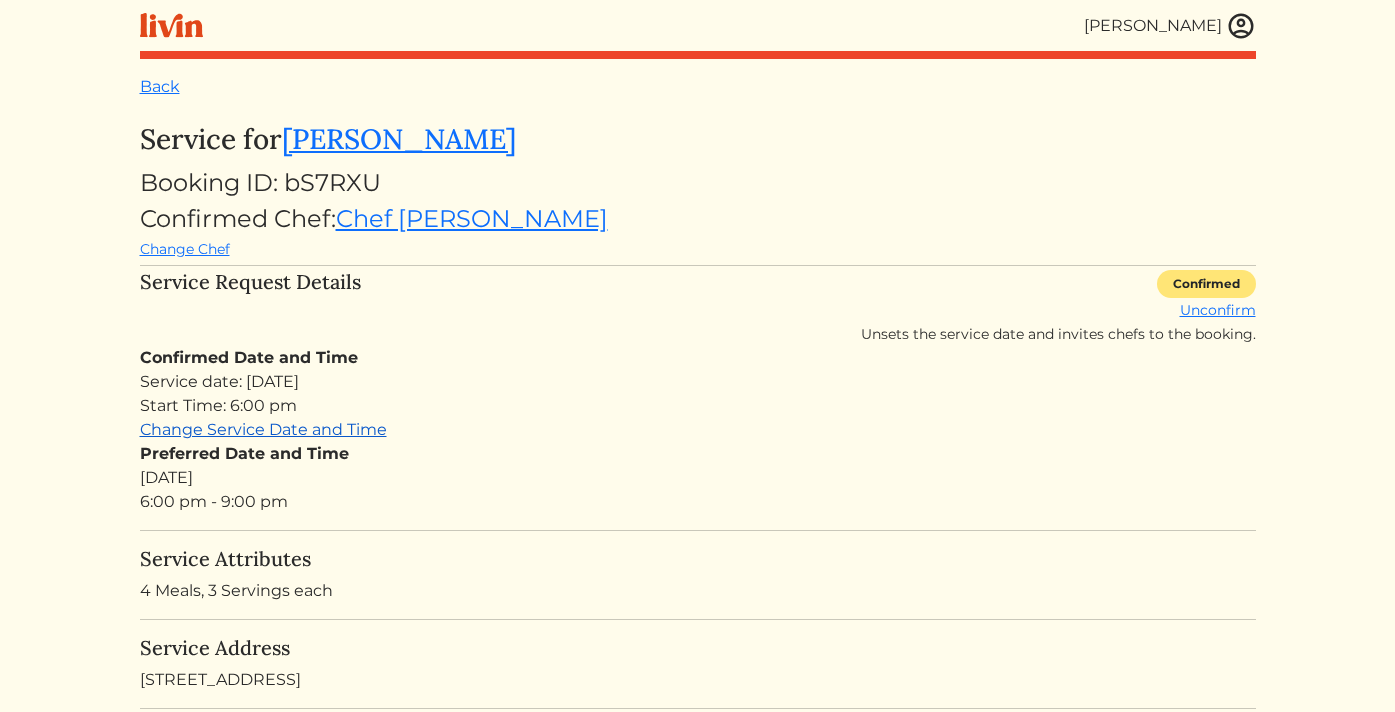 click on "Change Service Date and Time" at bounding box center [263, 429] 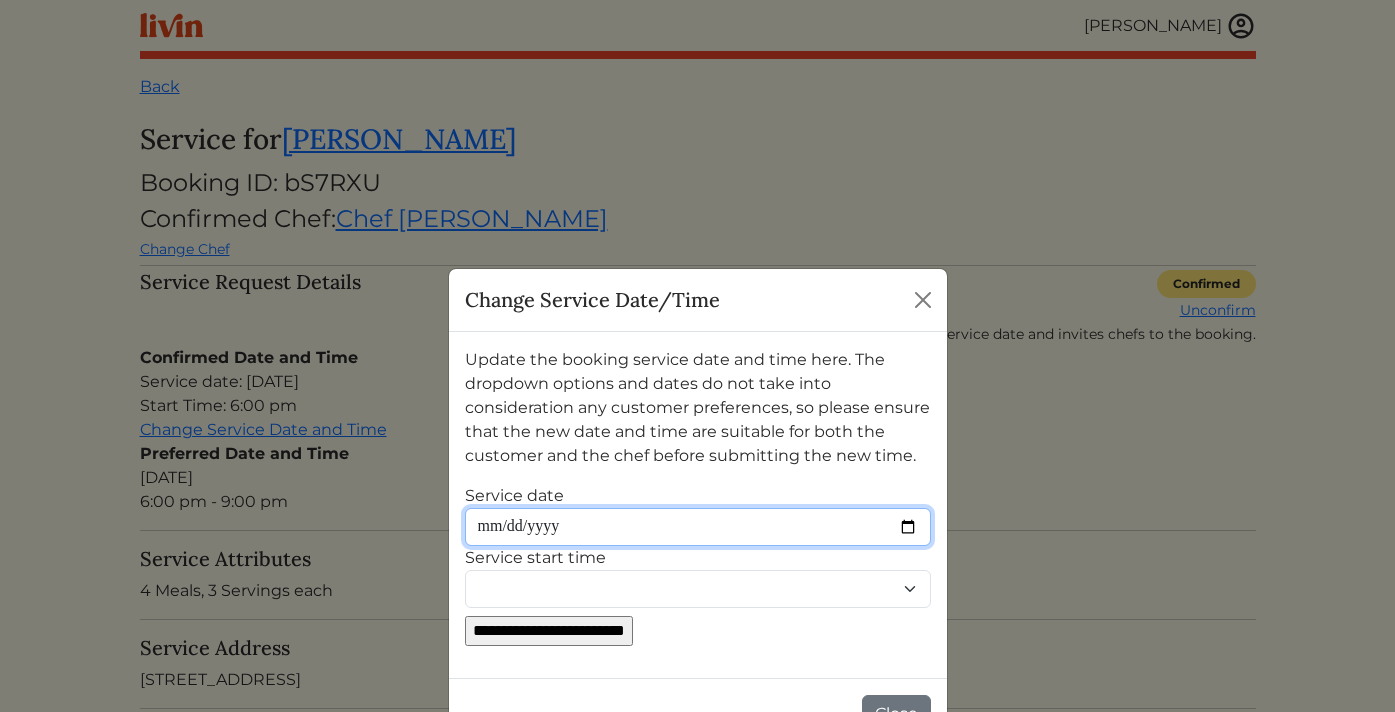click on "Service date" at bounding box center (698, 527) 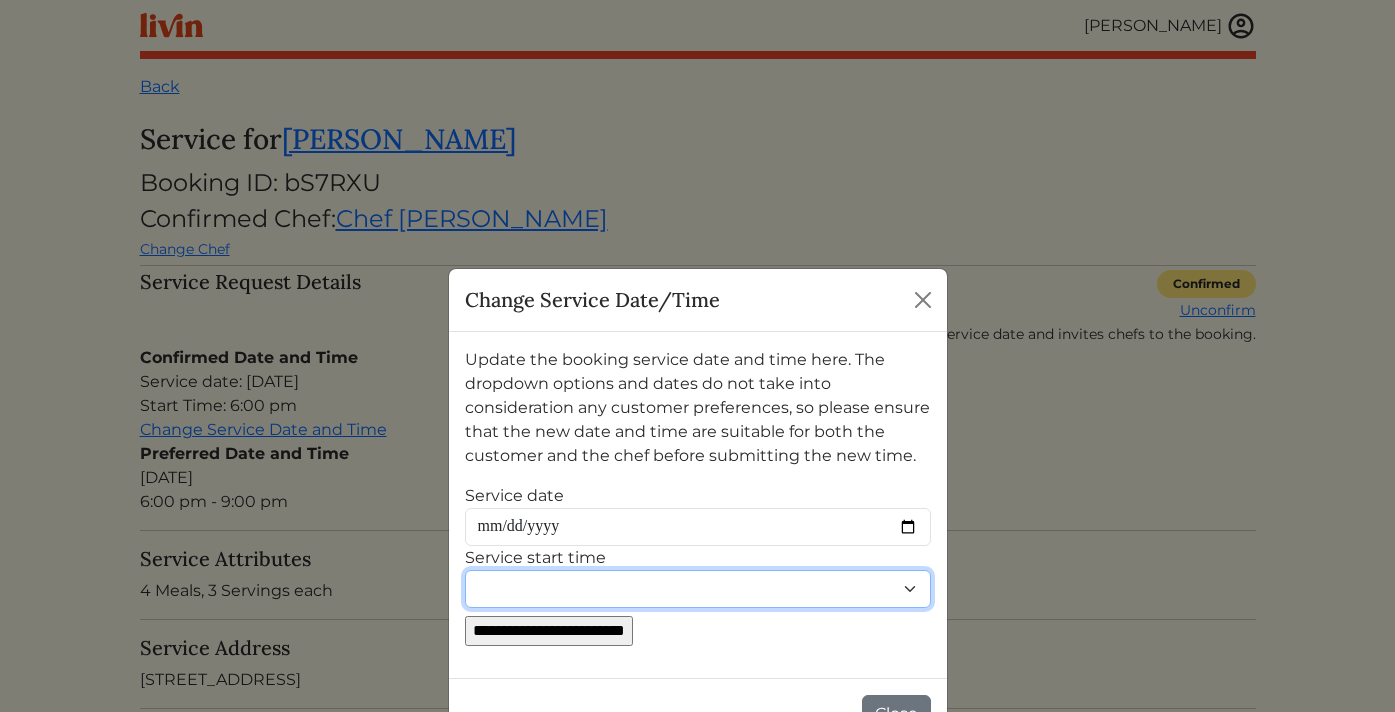 click on "********
********
*******
*******
*******
*******
*******
*******
*******
*******
*******
*******
*******
*******
*******
*******
*******
*******
*******
*******
********
********
********
********
********
********
*******
*******
*******
*******
*******
*******
*******
*******
*******
*******
*******
*******
*******
*******
*******
*******
*******
*******
********
********
********
********" at bounding box center [698, 589] 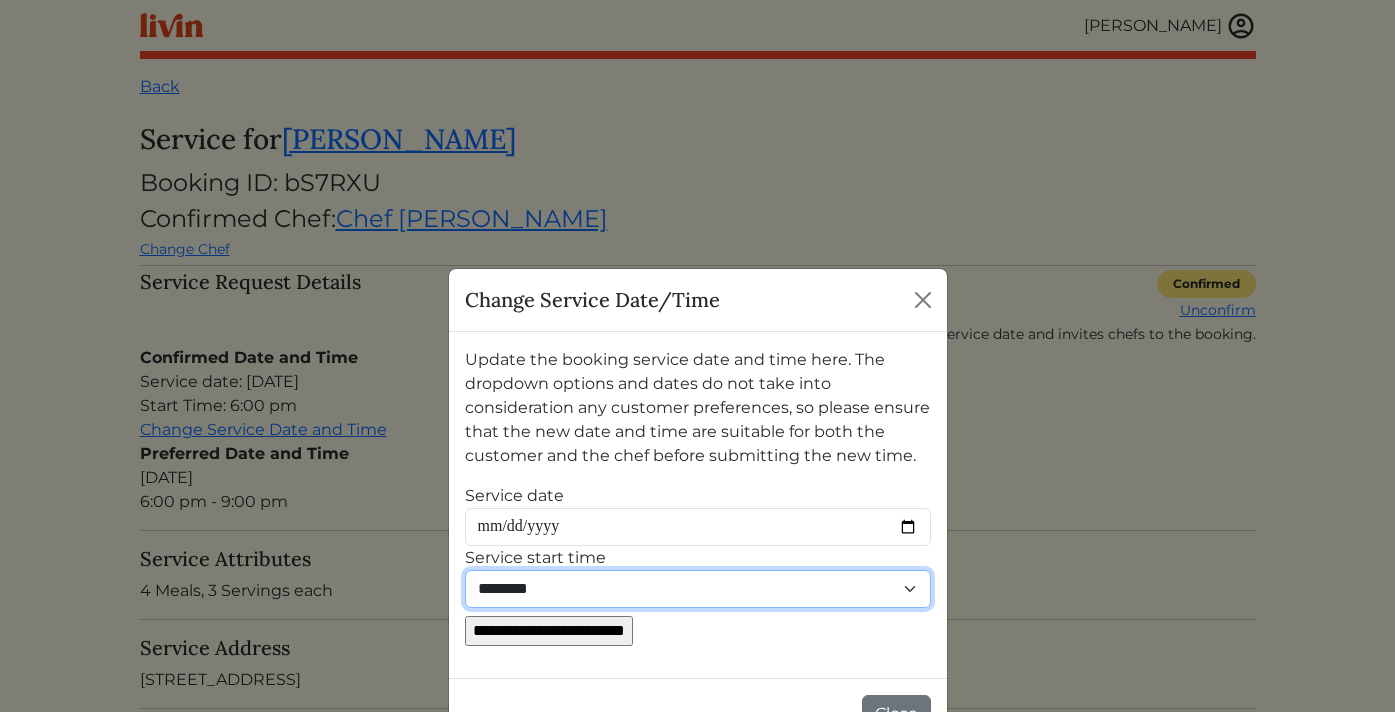 scroll, scrollTop: 38, scrollLeft: 0, axis: vertical 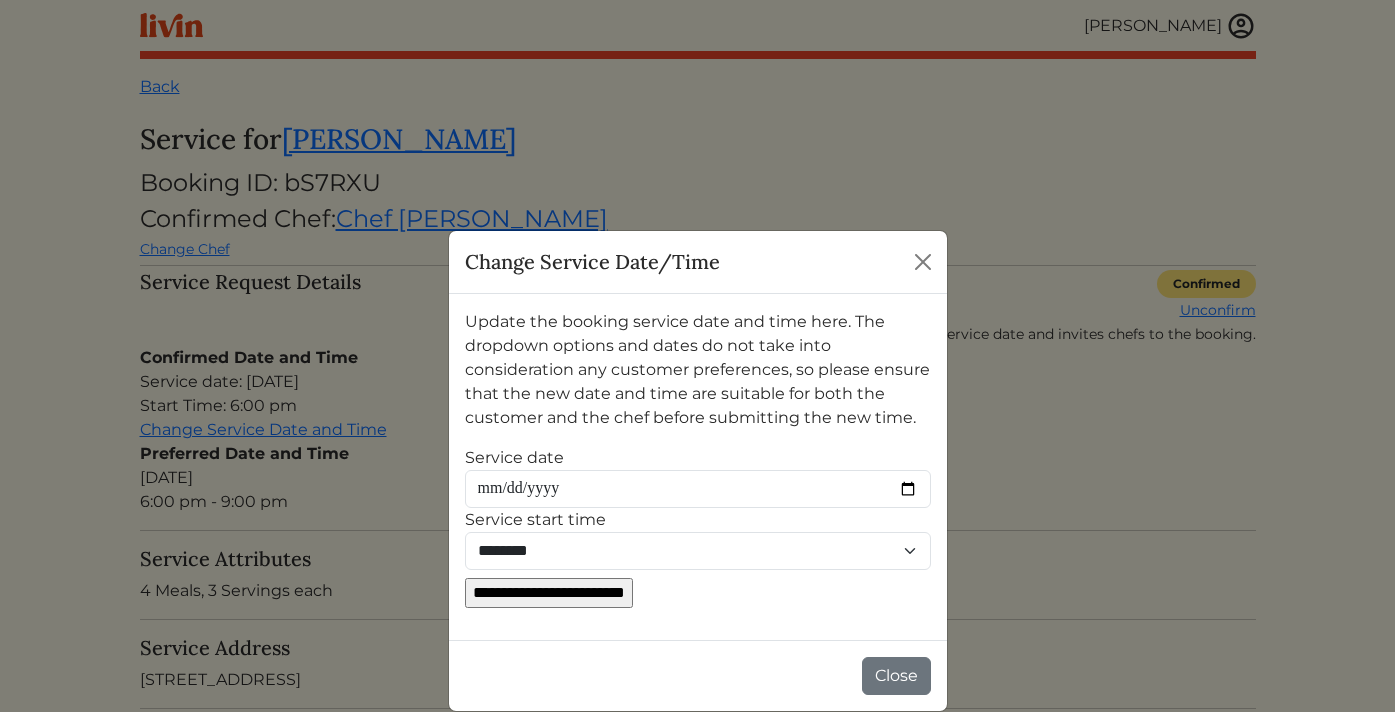 click on "**********" at bounding box center (549, 593) 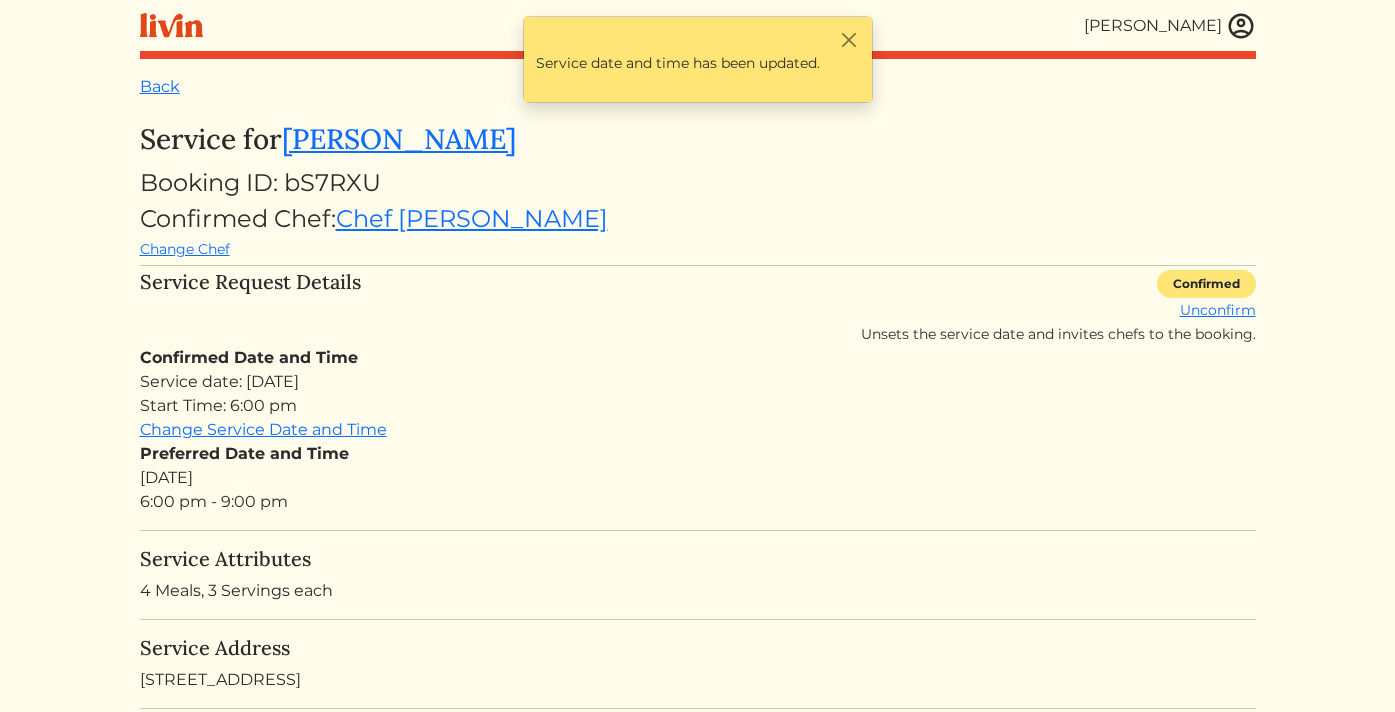 scroll, scrollTop: 0, scrollLeft: 0, axis: both 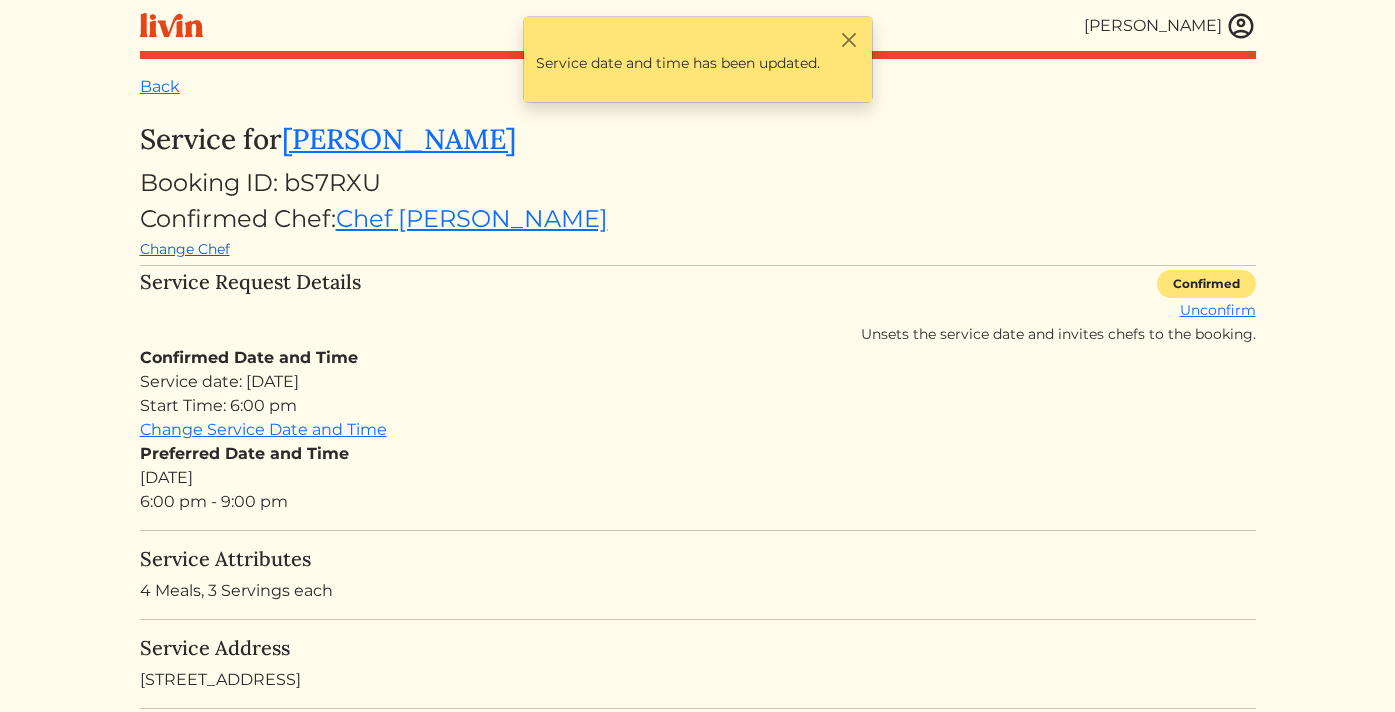 click on "Change Chef" at bounding box center [185, 249] 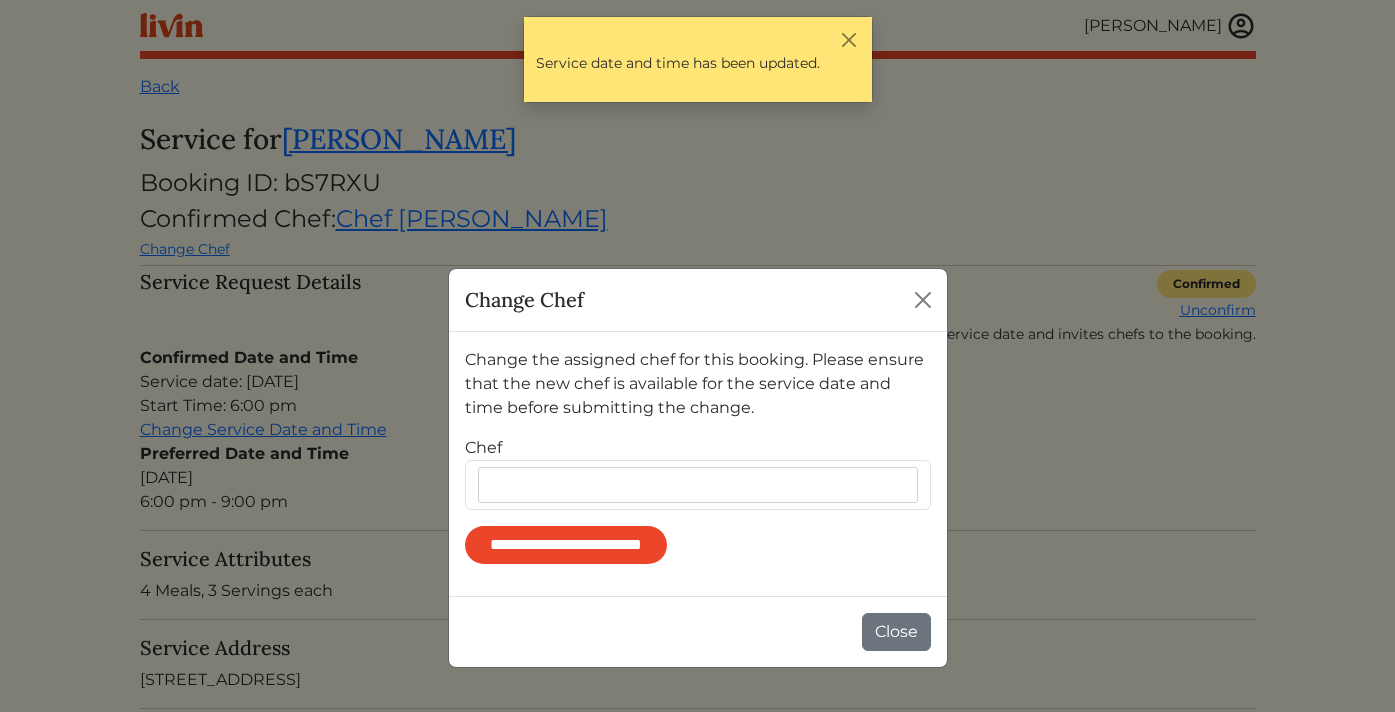 click at bounding box center (702, 485) 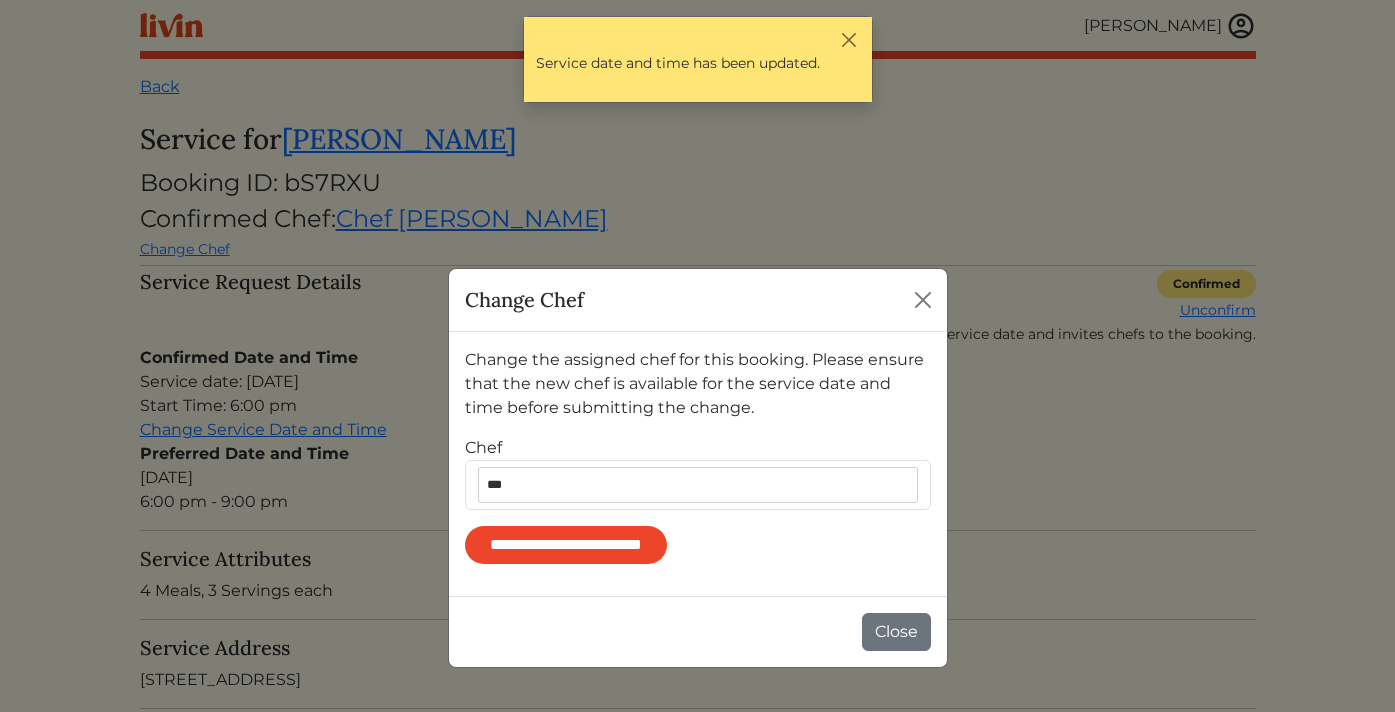 type on "****" 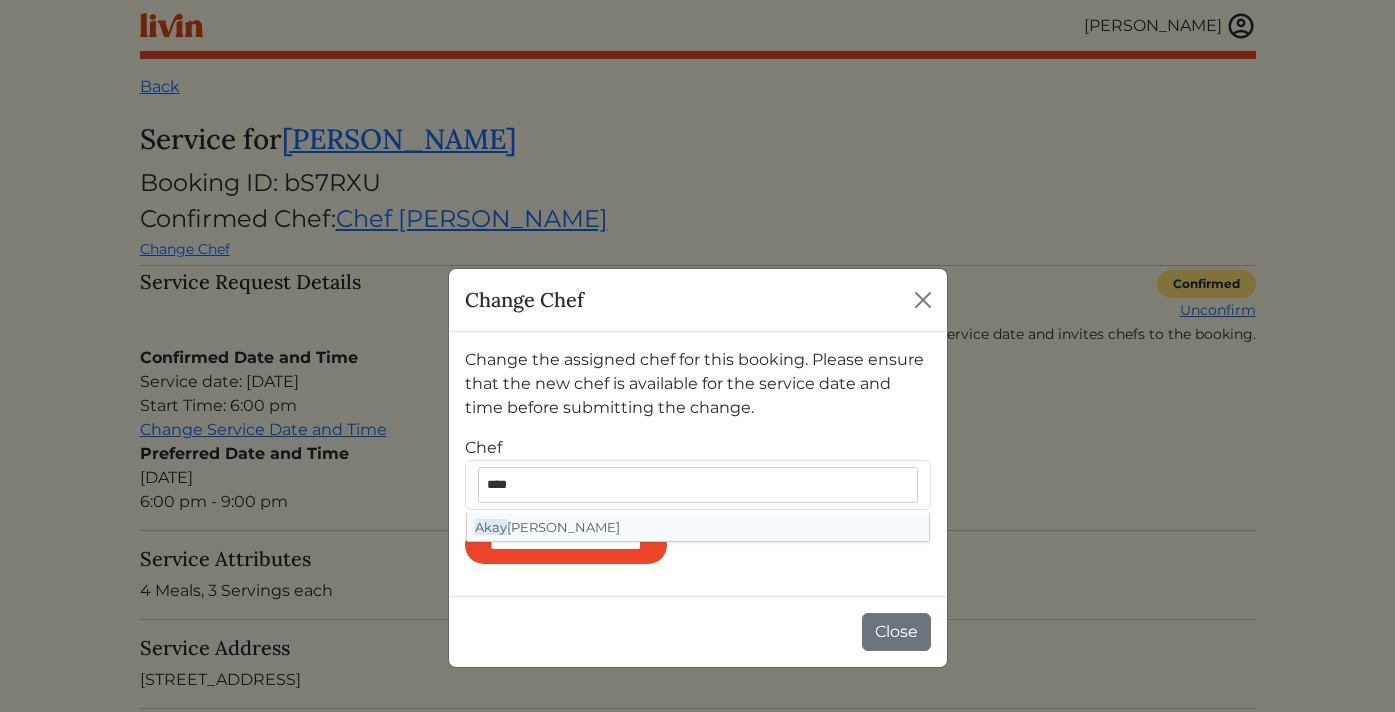click on "Akay sha Horton" at bounding box center [698, 527] 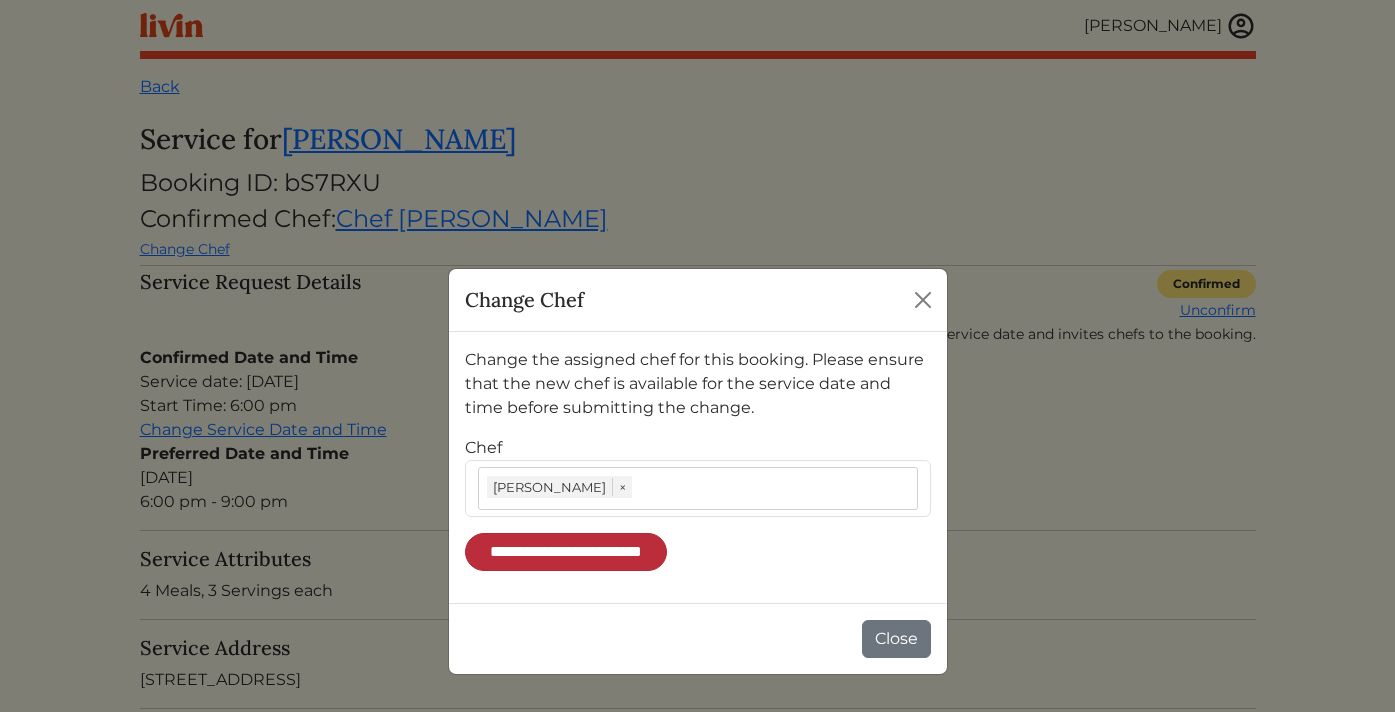 click on "**********" at bounding box center (566, 552) 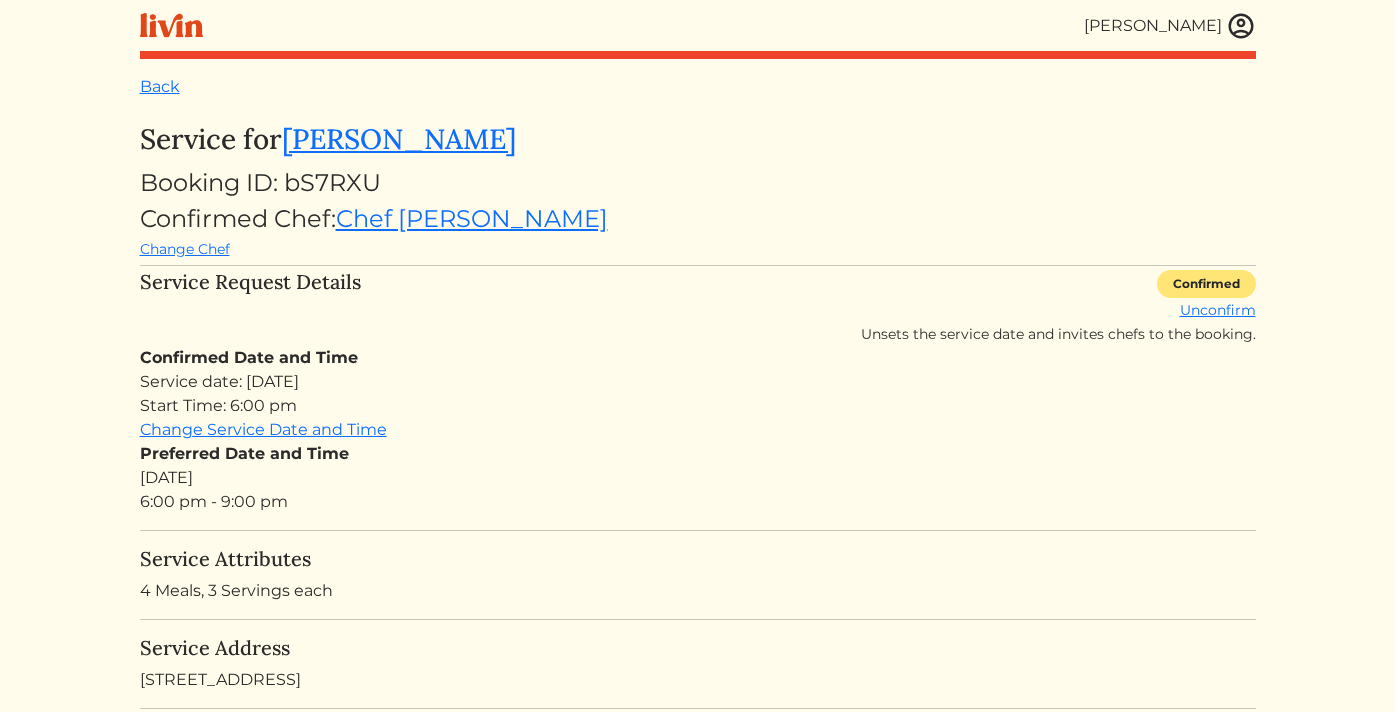 scroll, scrollTop: 0, scrollLeft: 0, axis: both 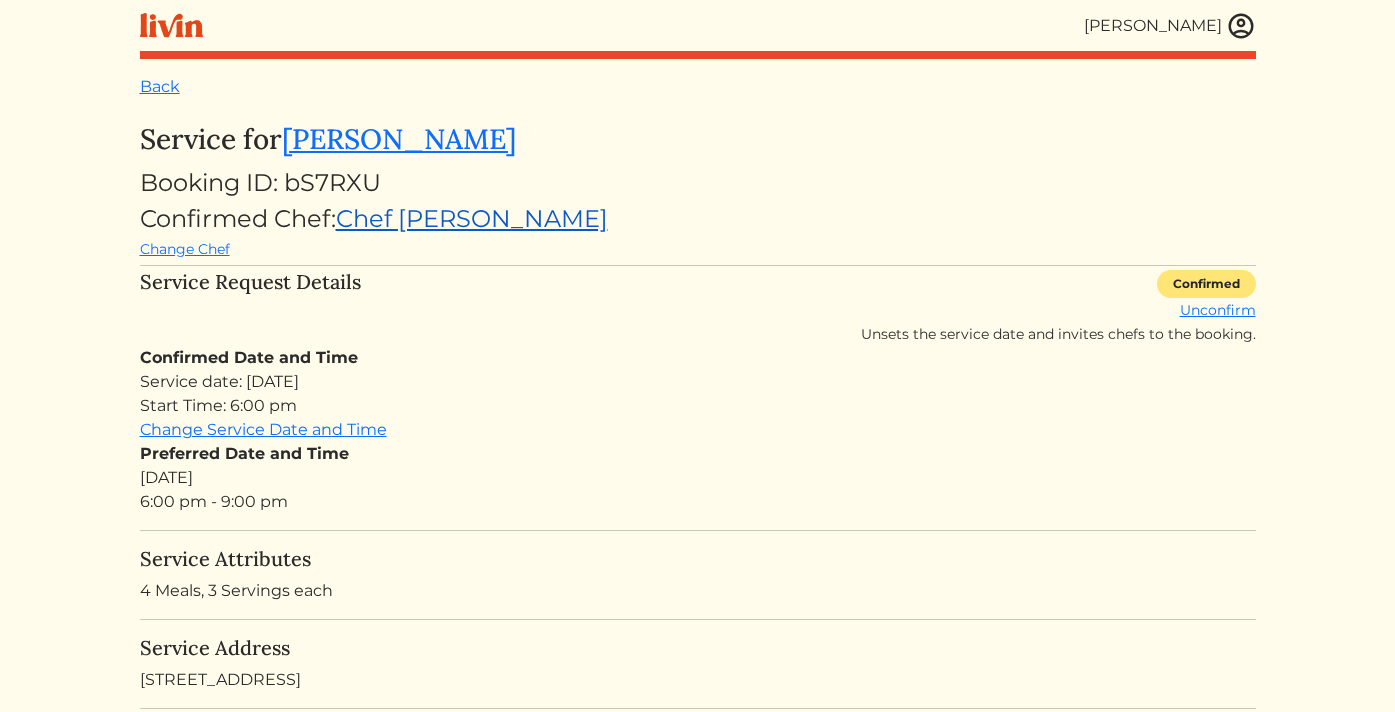 click on "Chef [PERSON_NAME]" at bounding box center [472, 218] 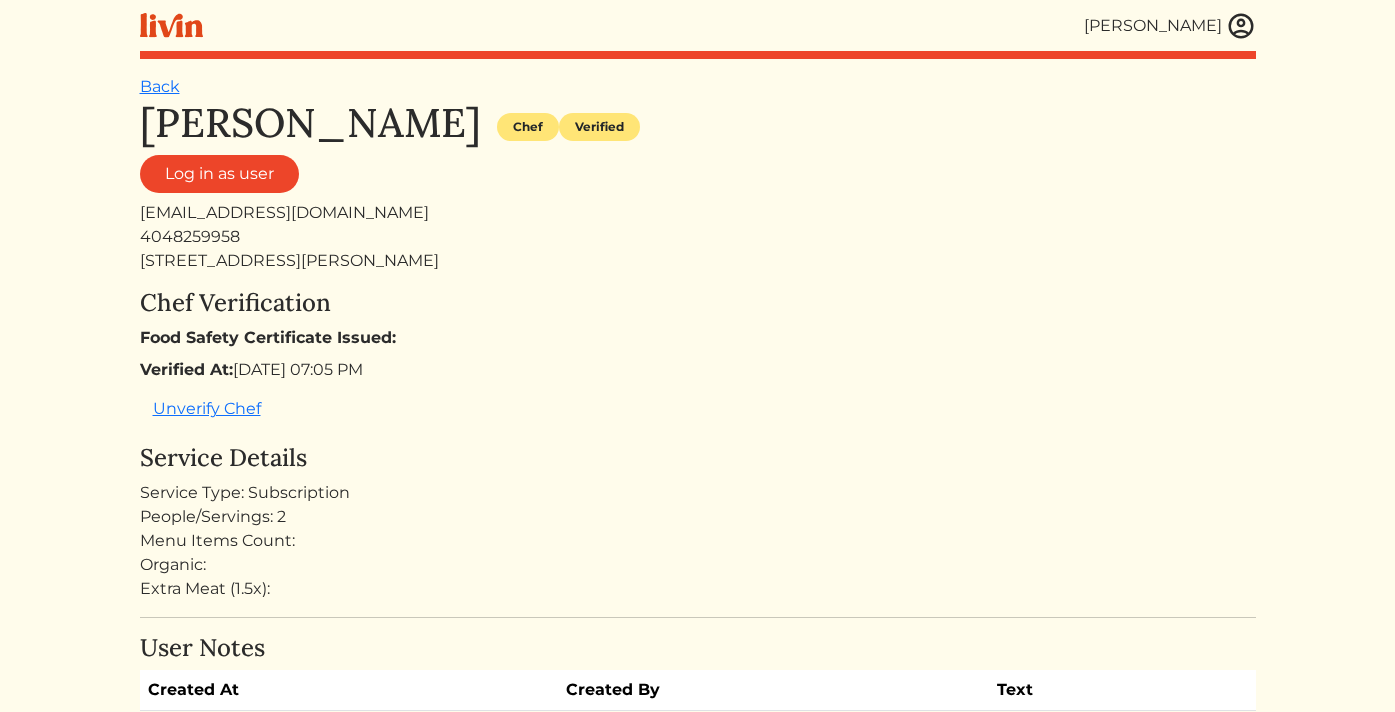 scroll, scrollTop: 0, scrollLeft: 0, axis: both 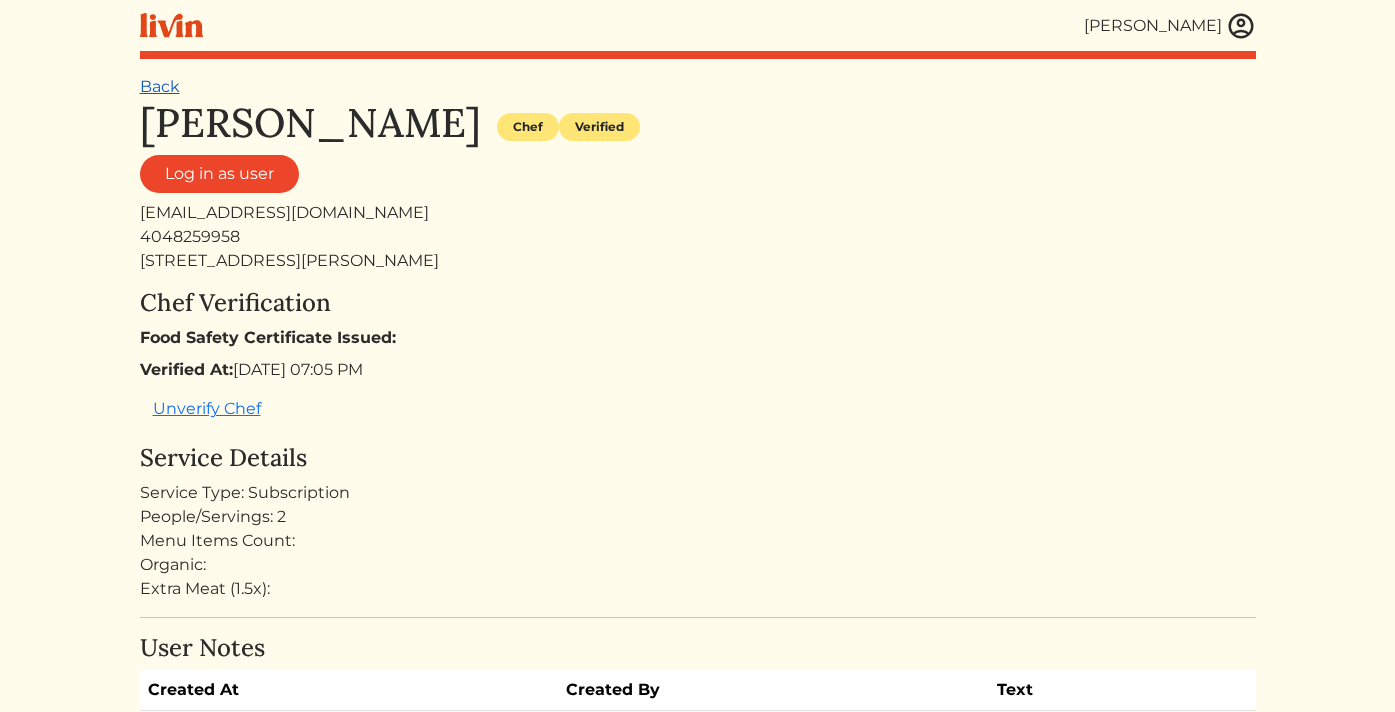 click on "Back" at bounding box center [160, 86] 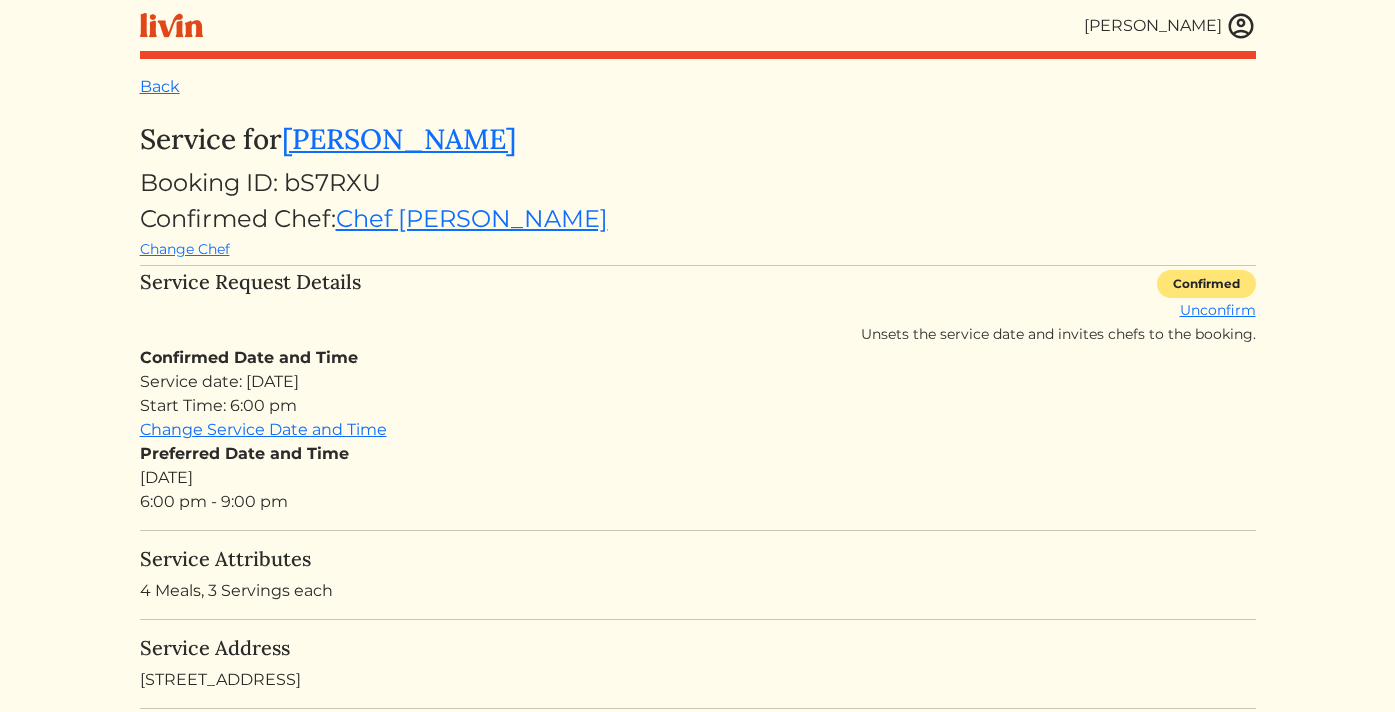 click at bounding box center (1241, 26) 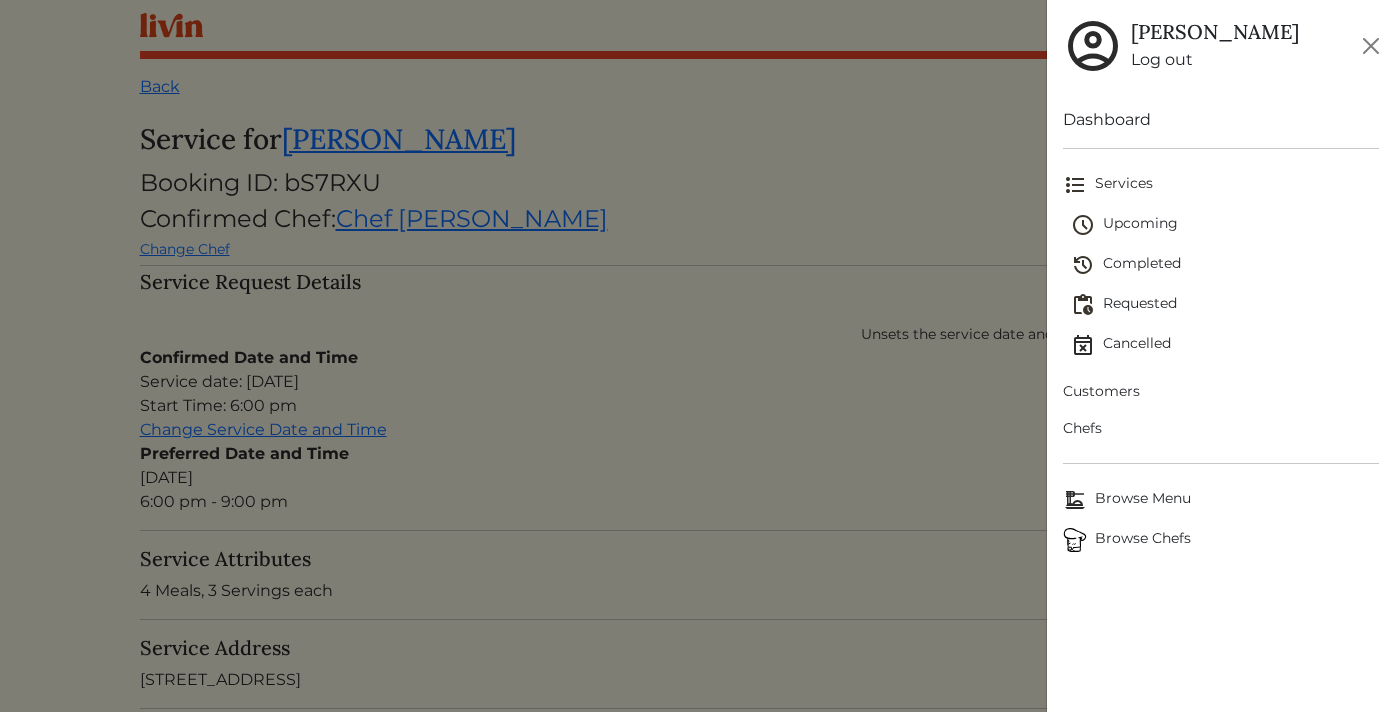 click on "Browse Chefs" at bounding box center [1221, 540] 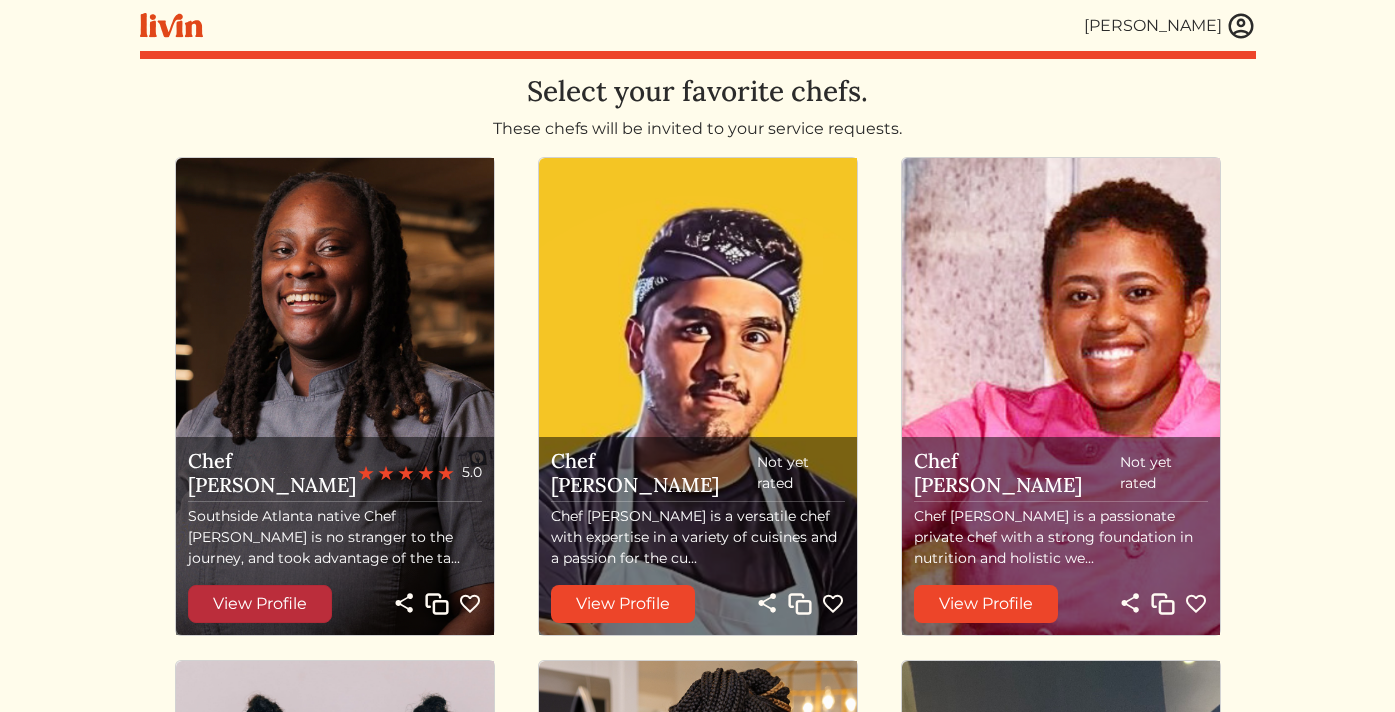 click on "View Profile" at bounding box center [260, 604] 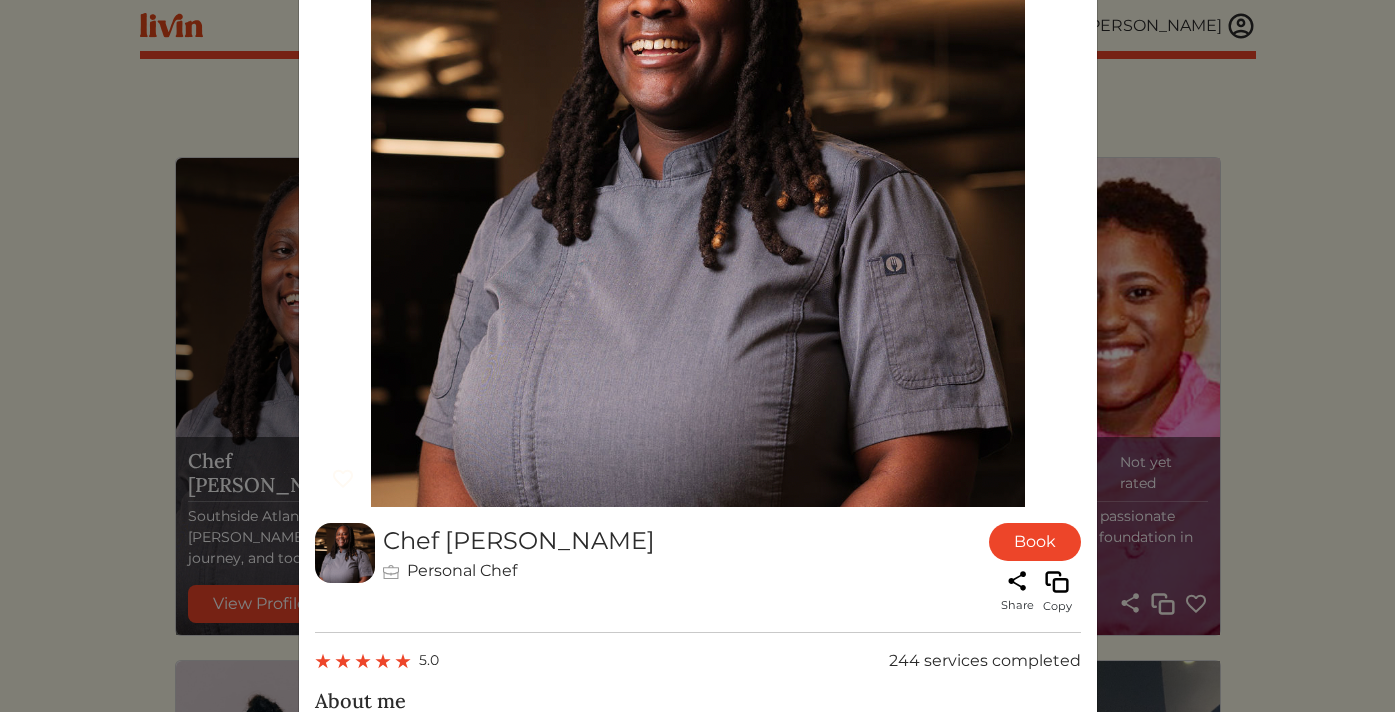 scroll, scrollTop: 594, scrollLeft: 0, axis: vertical 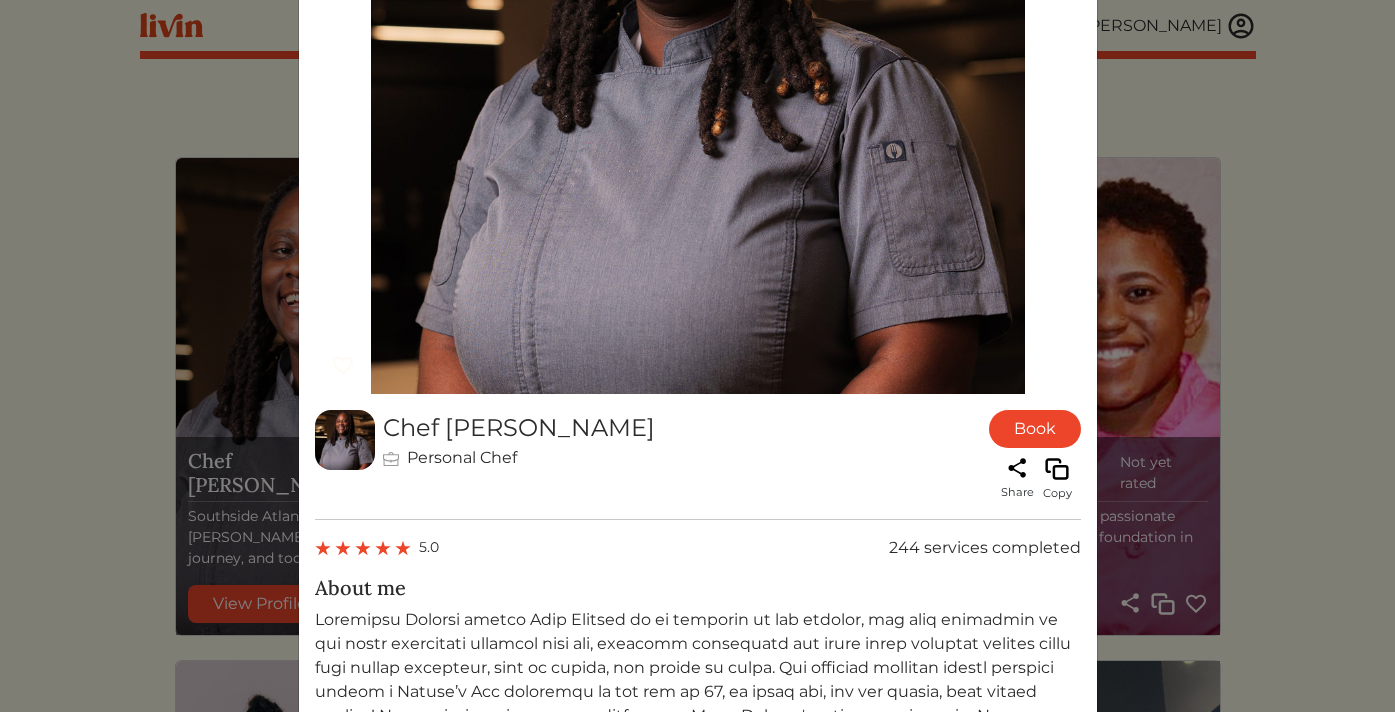 click at bounding box center (1057, 469) 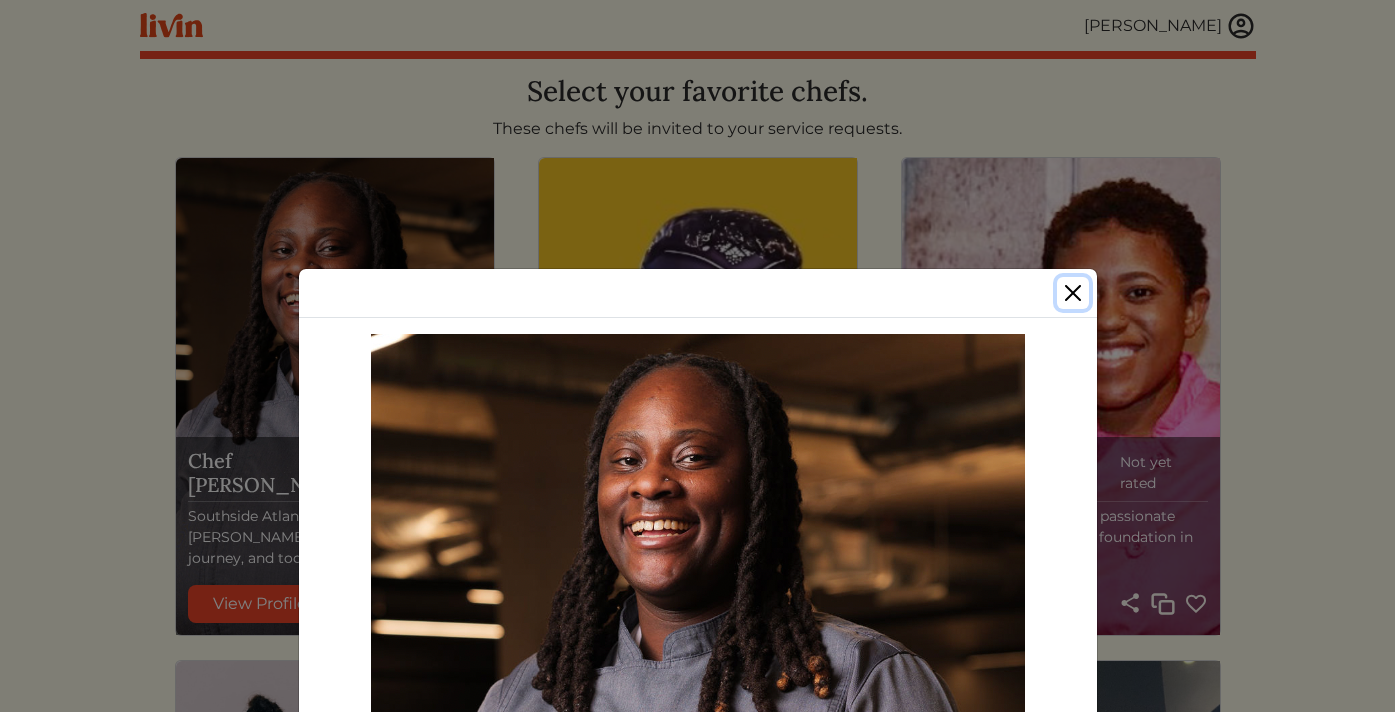 click at bounding box center [1073, 293] 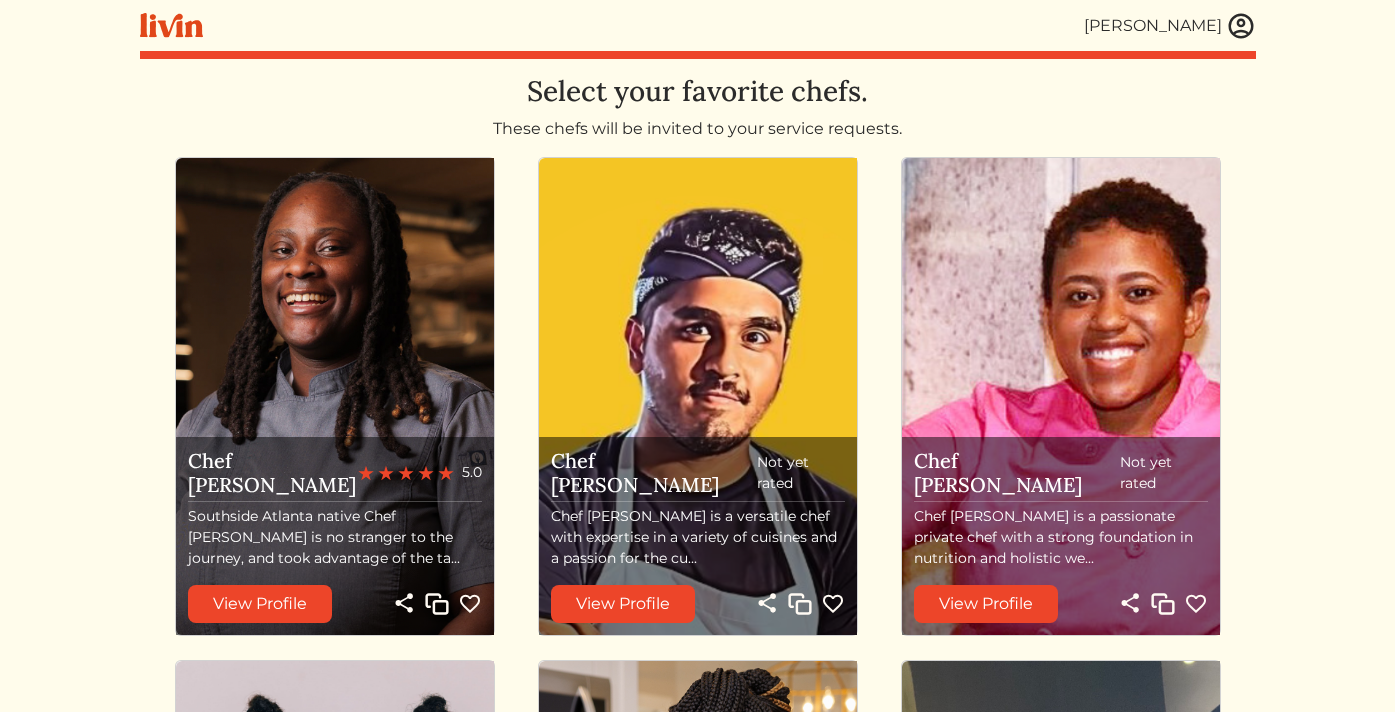 click at bounding box center (1241, 26) 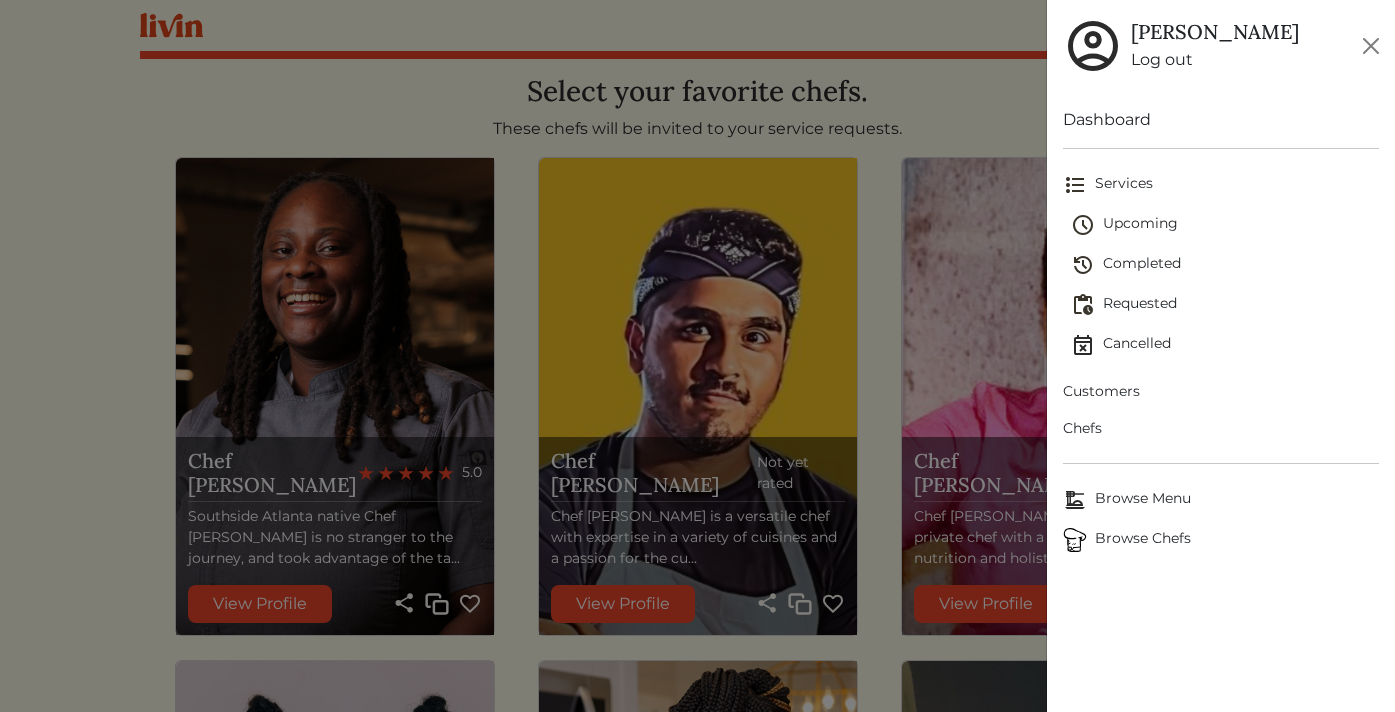 click on "Upcoming" at bounding box center (1225, 225) 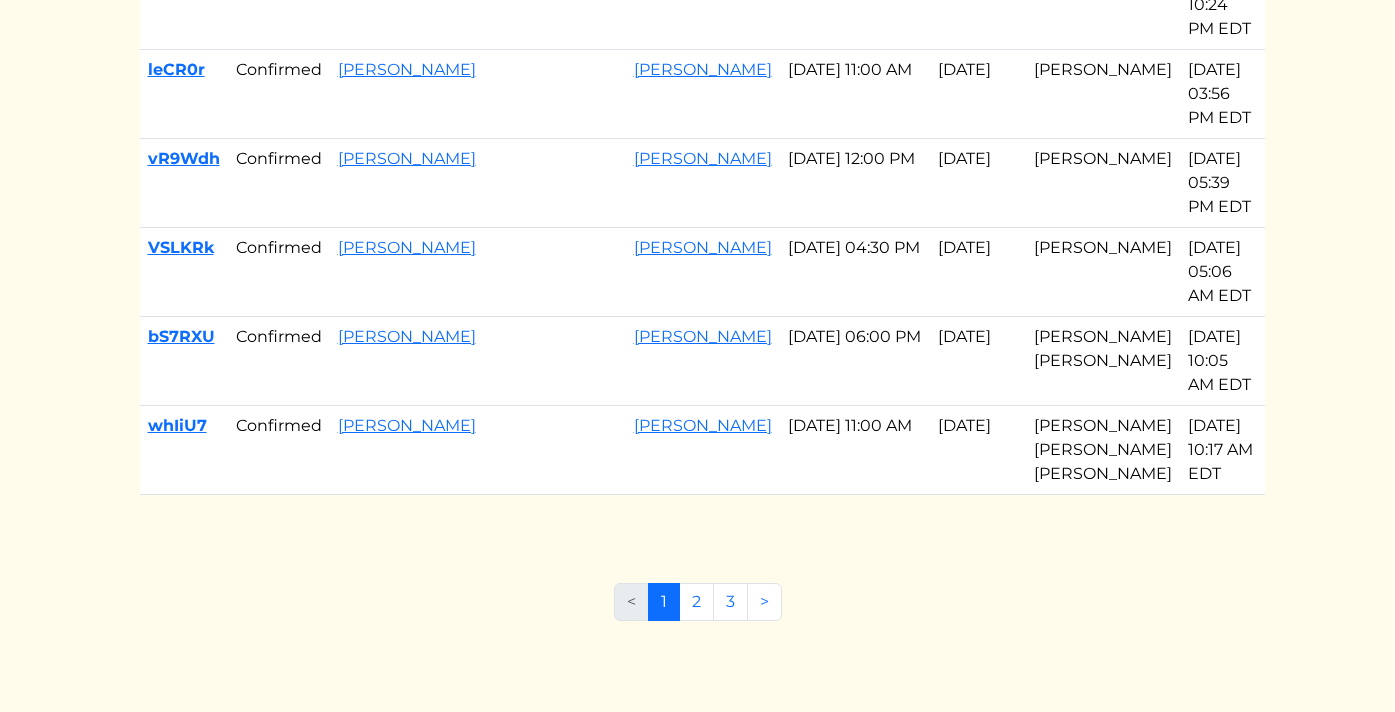 scroll, scrollTop: 1103, scrollLeft: 0, axis: vertical 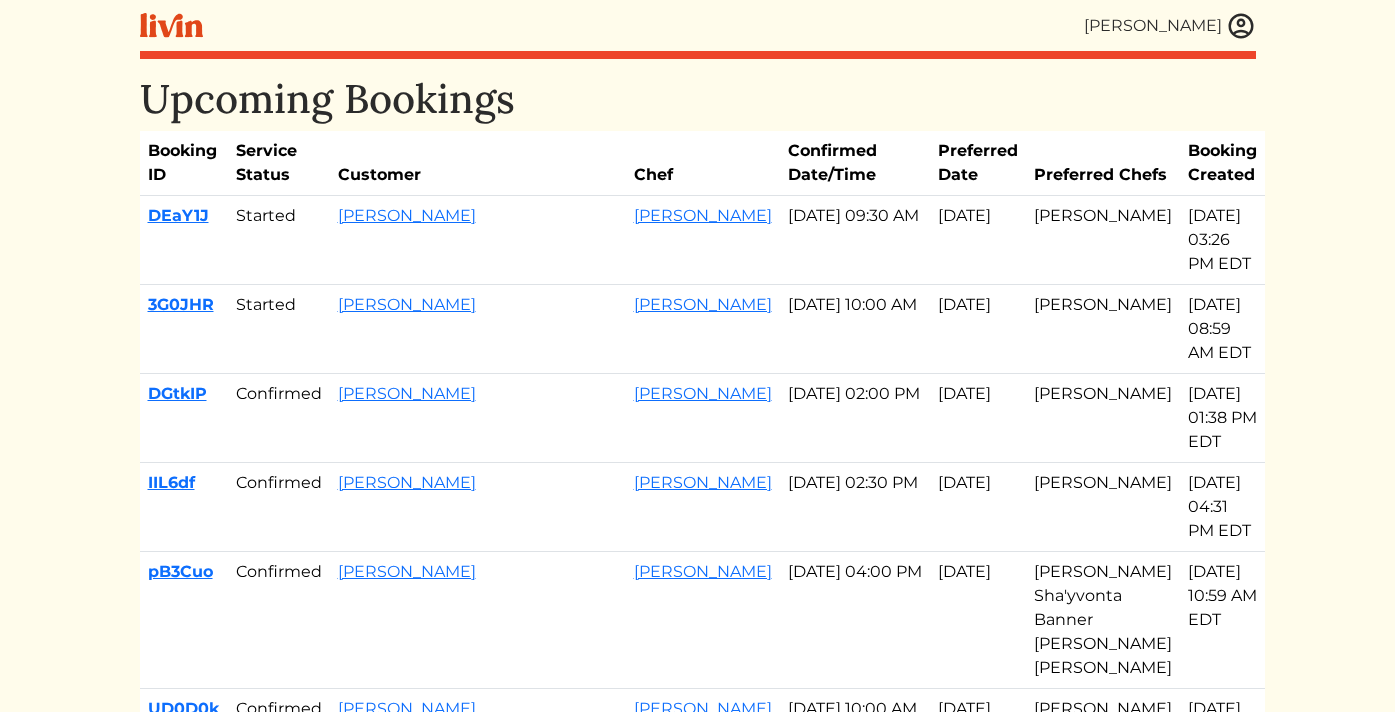 click on "[PERSON_NAME]" at bounding box center (1170, 26) 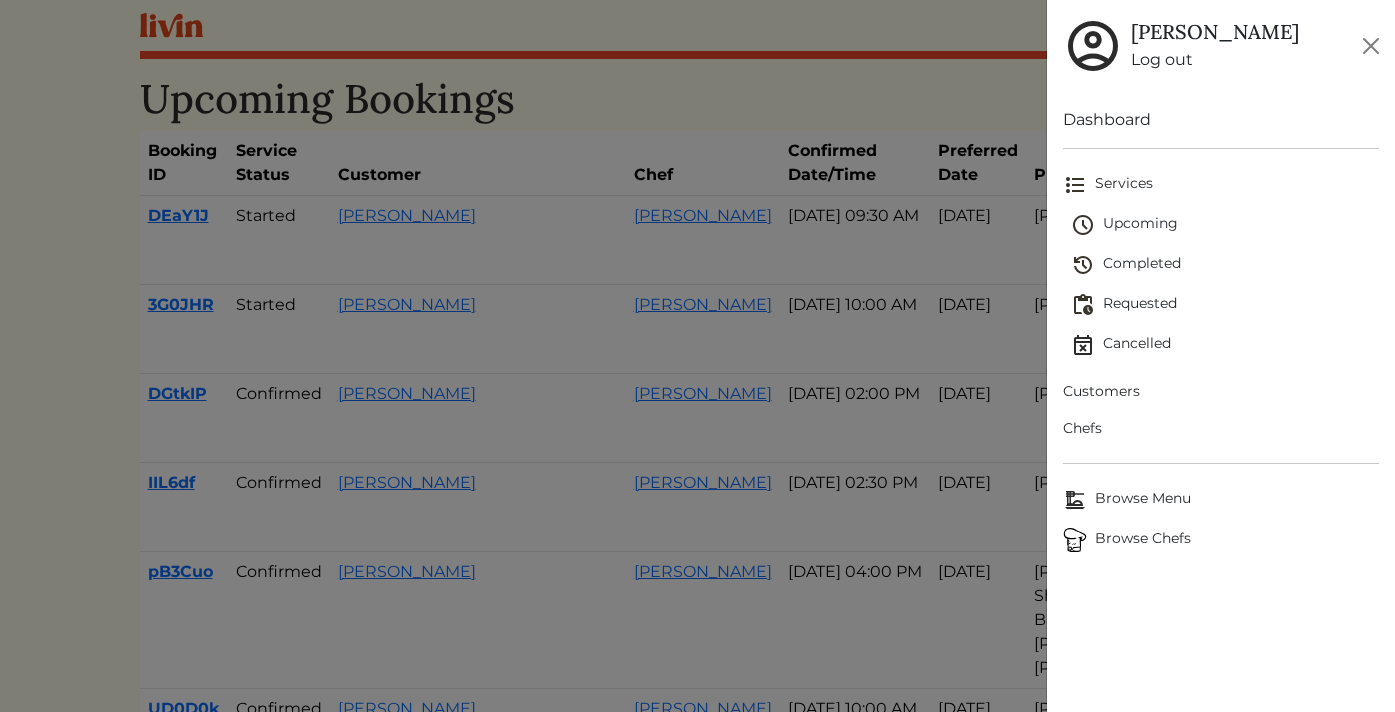 click on "Customers" at bounding box center (1221, 391) 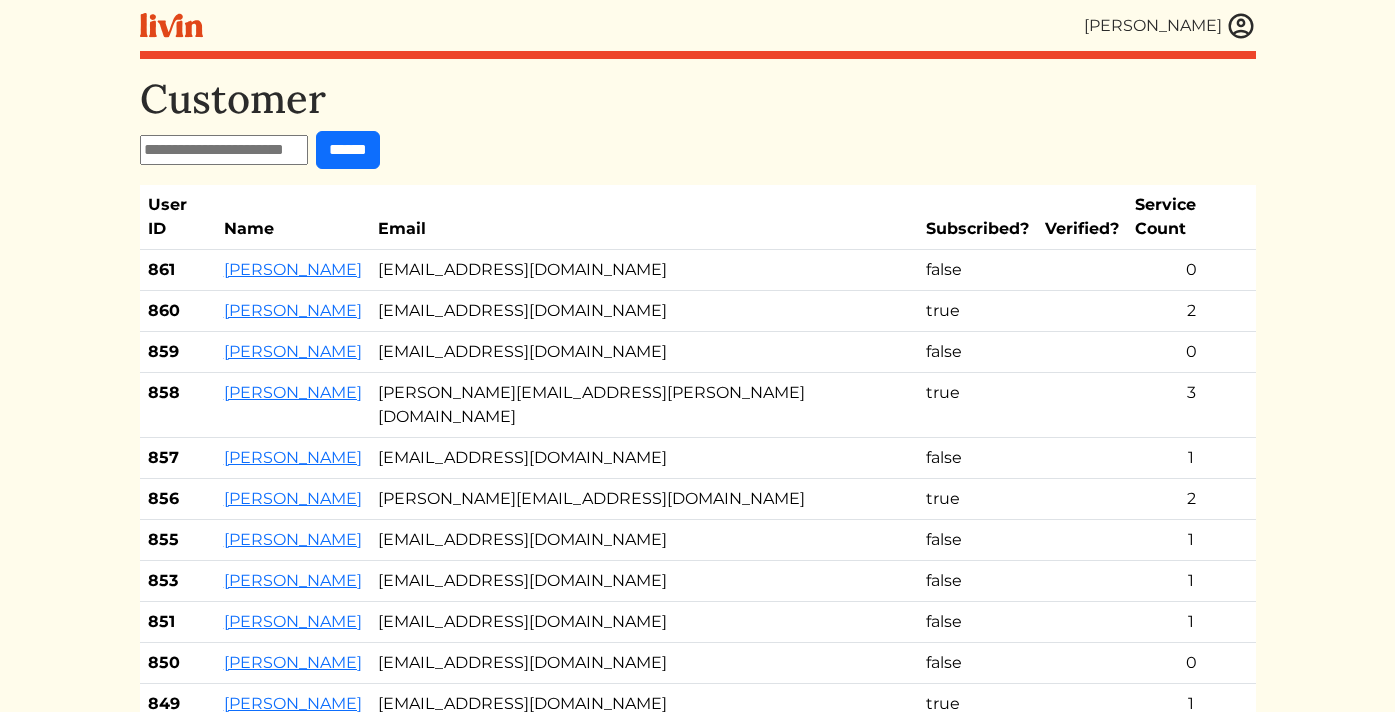click at bounding box center (224, 150) 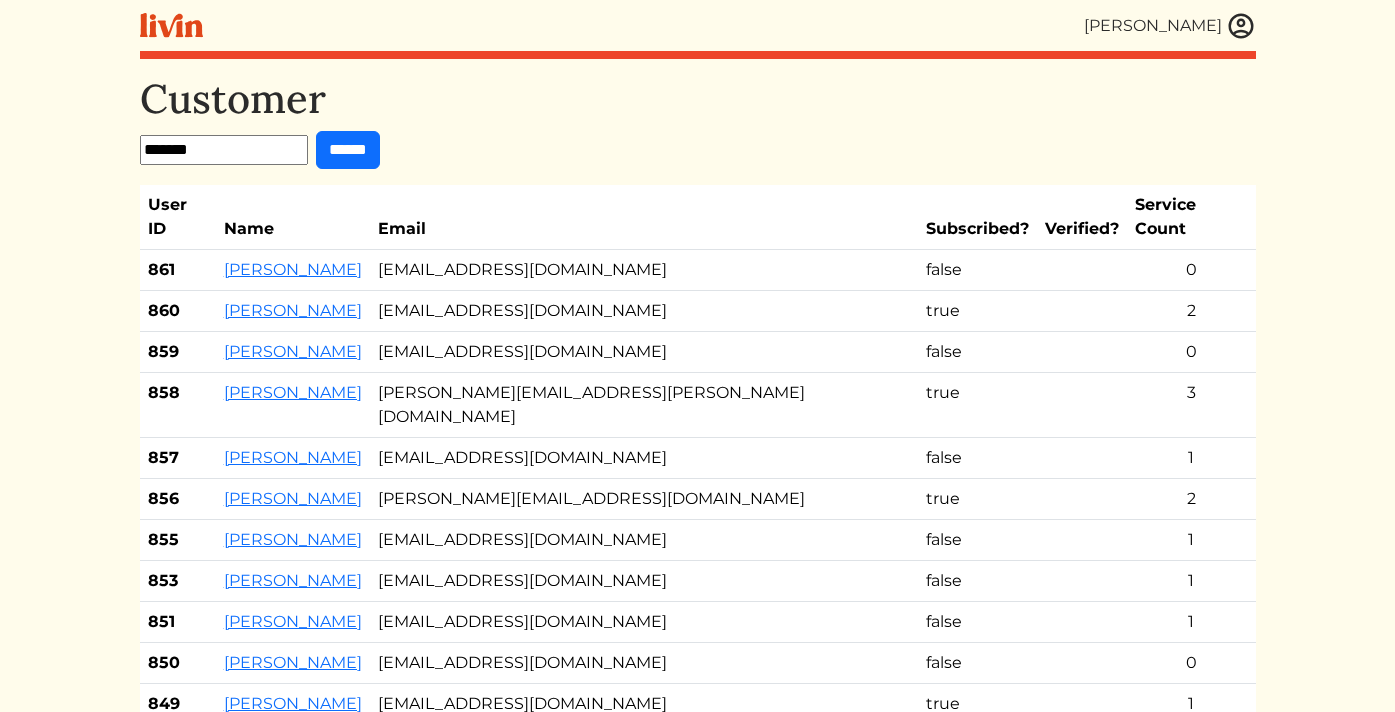 type on "*******" 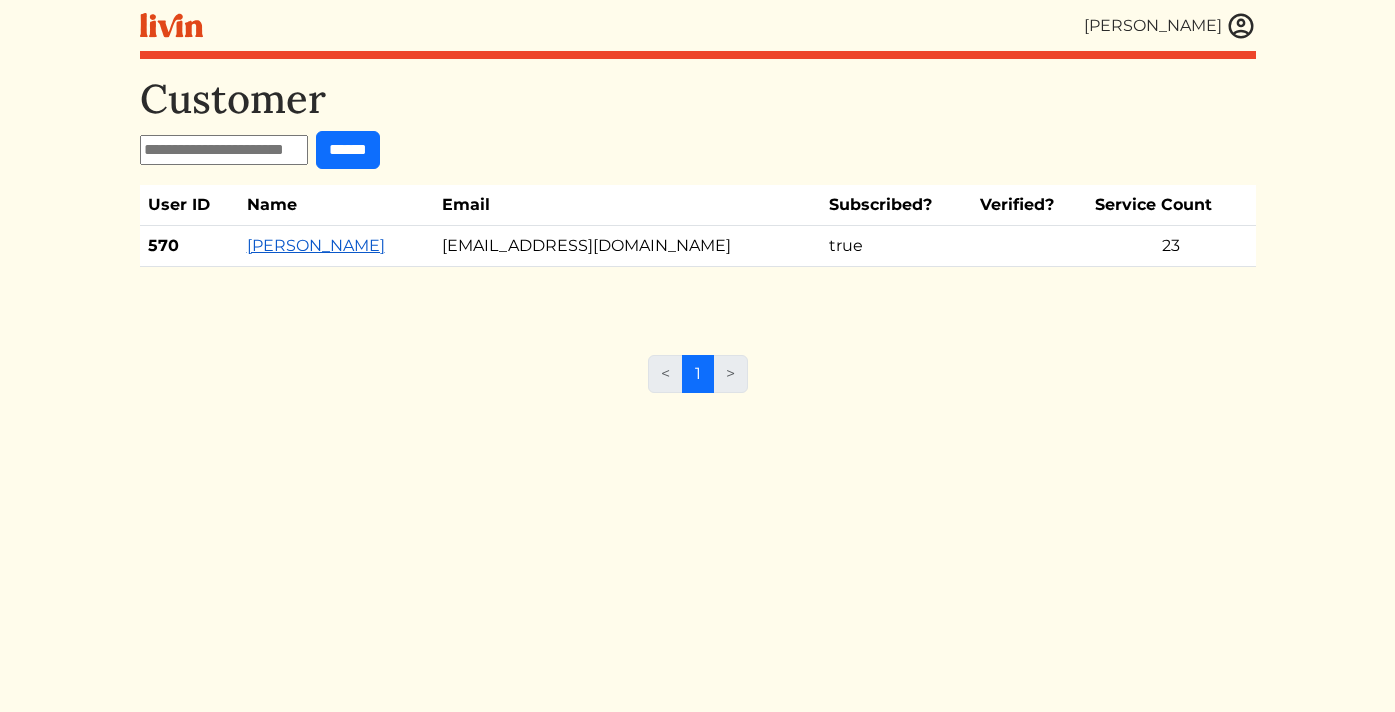 click on "Jacqueline Hudson" at bounding box center (316, 245) 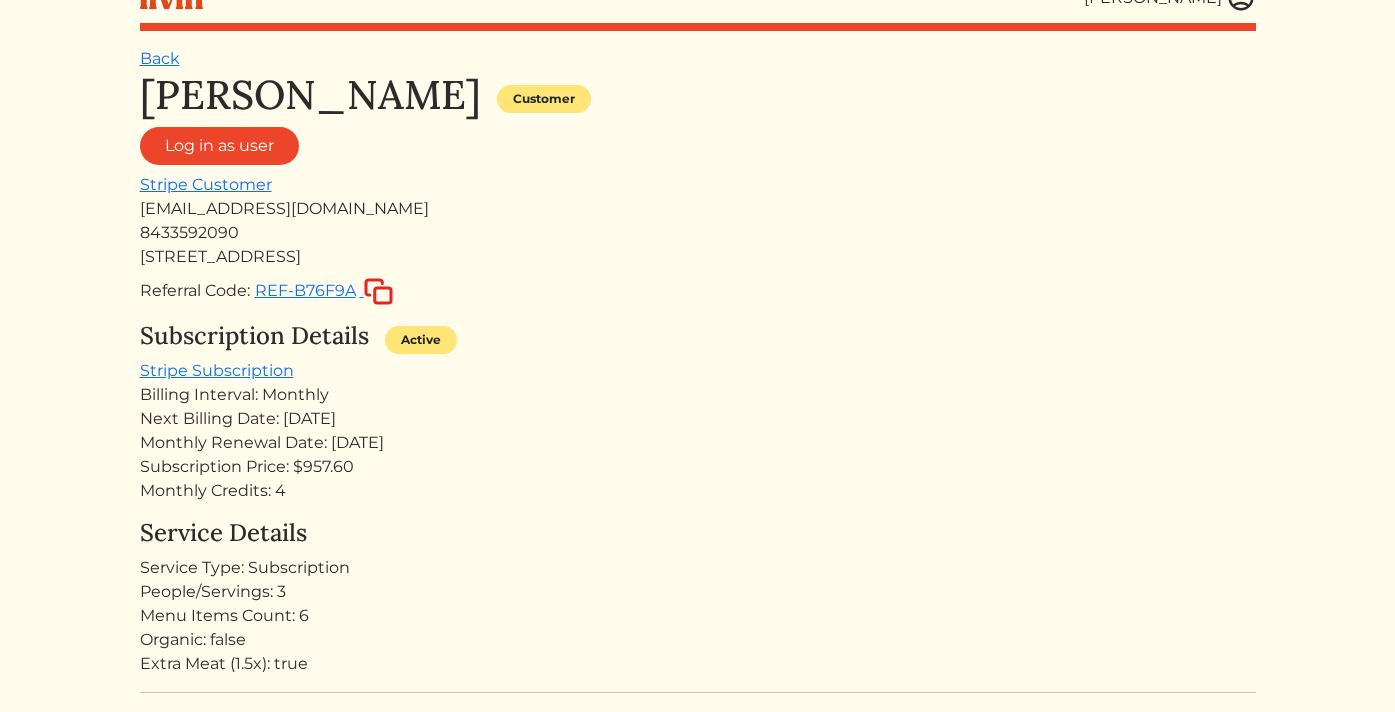 scroll, scrollTop: 34, scrollLeft: 0, axis: vertical 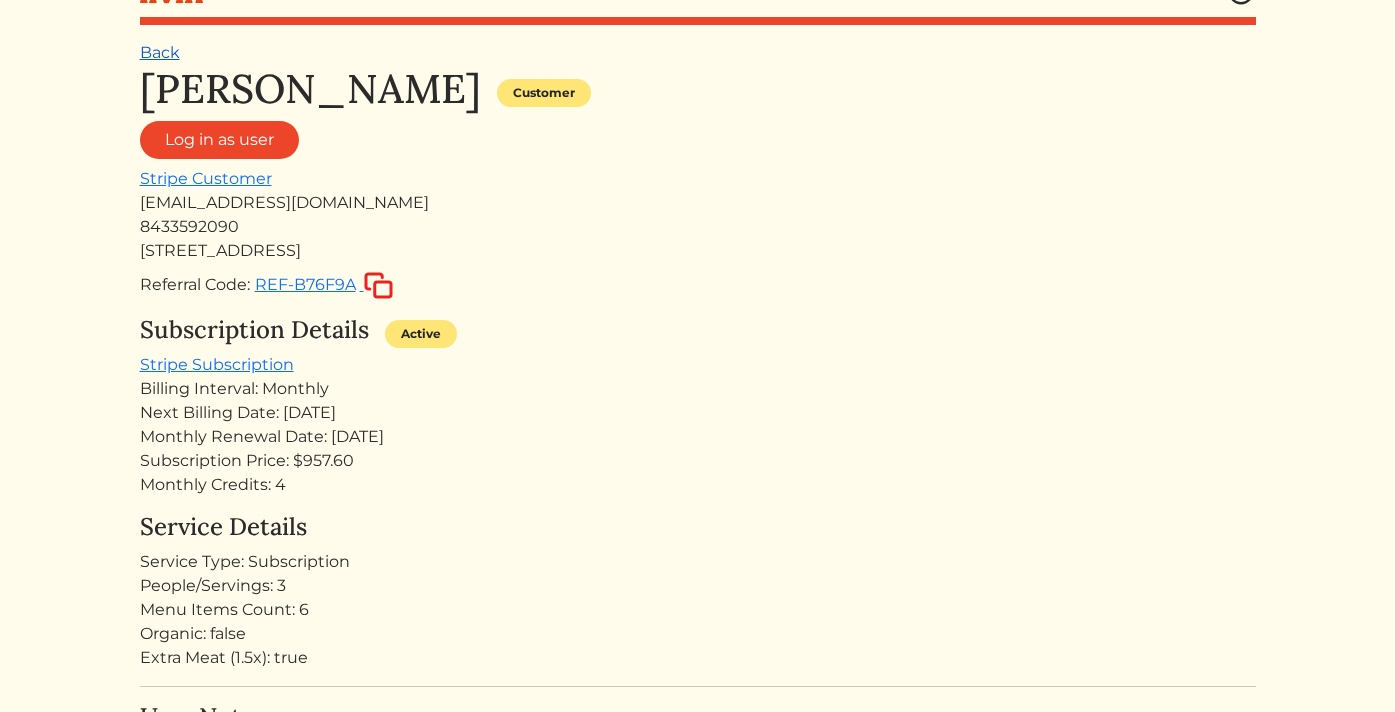 click on "Back" at bounding box center (160, 52) 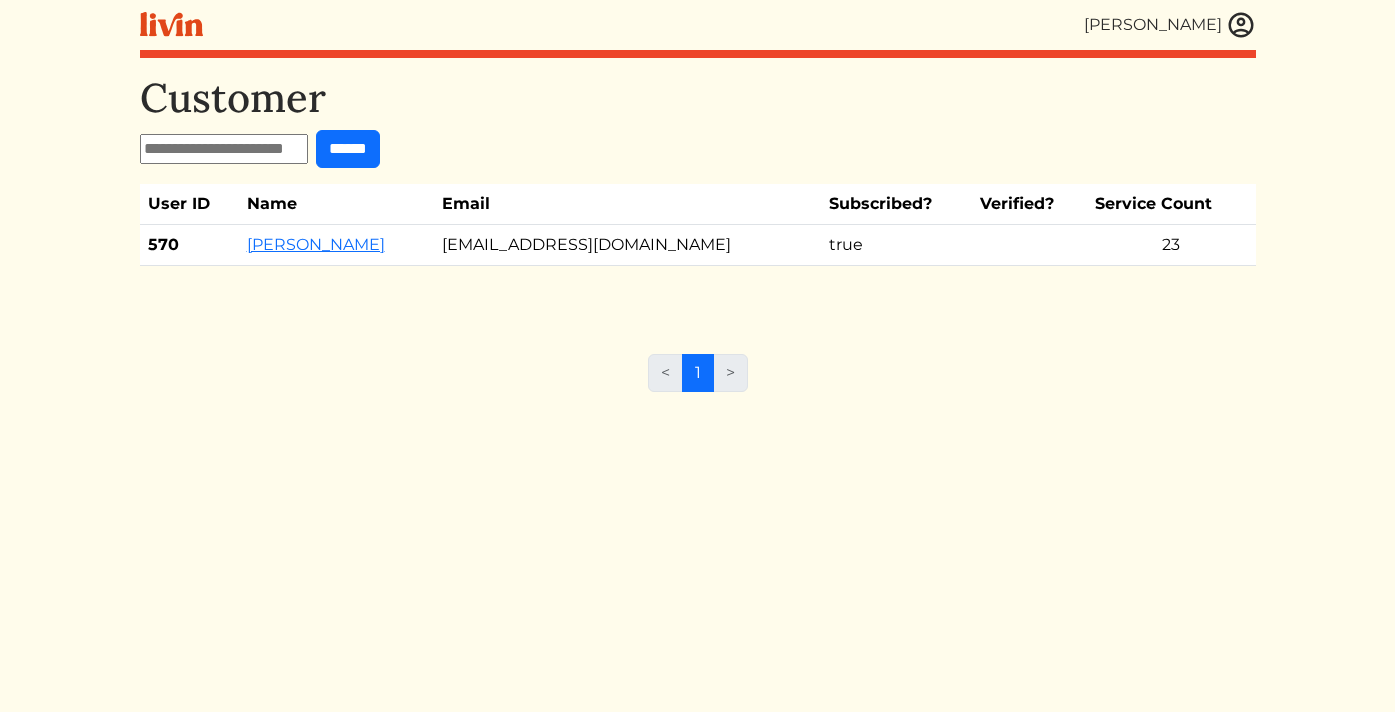 scroll, scrollTop: 0, scrollLeft: 0, axis: both 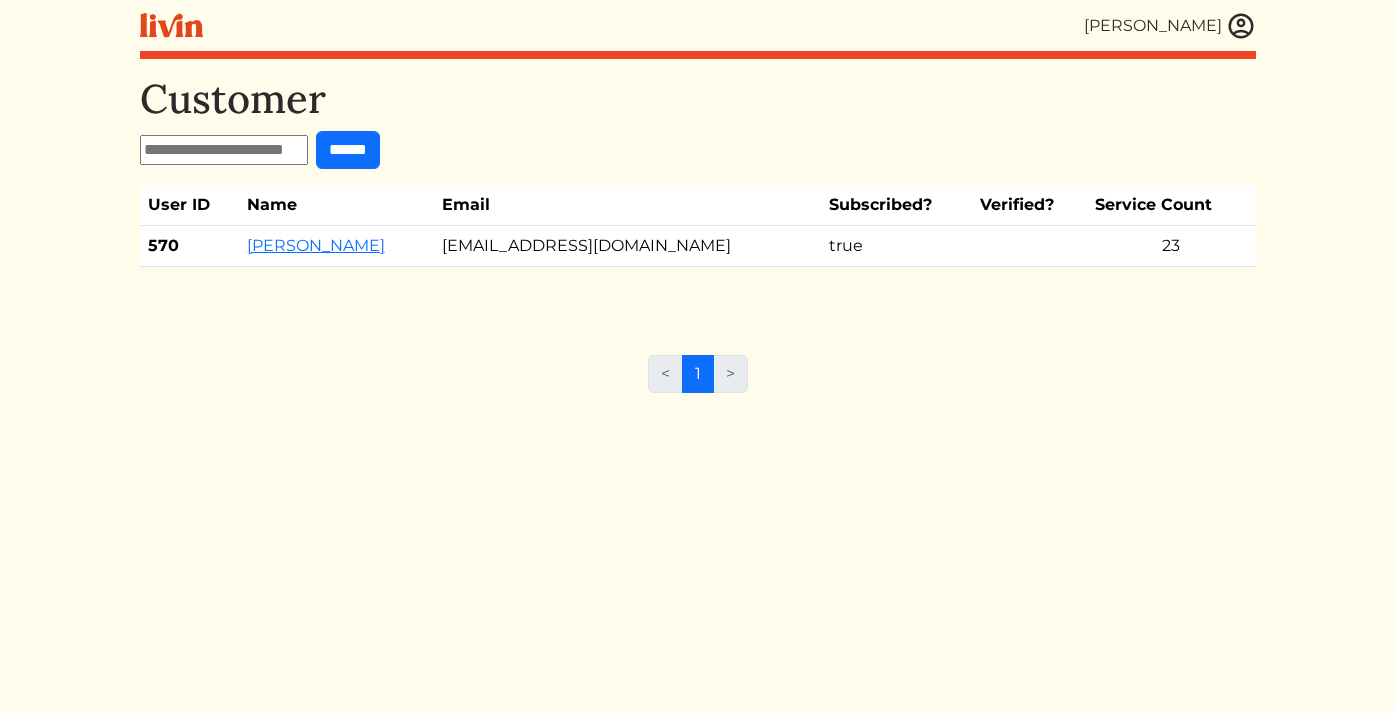 click at bounding box center [1241, 26] 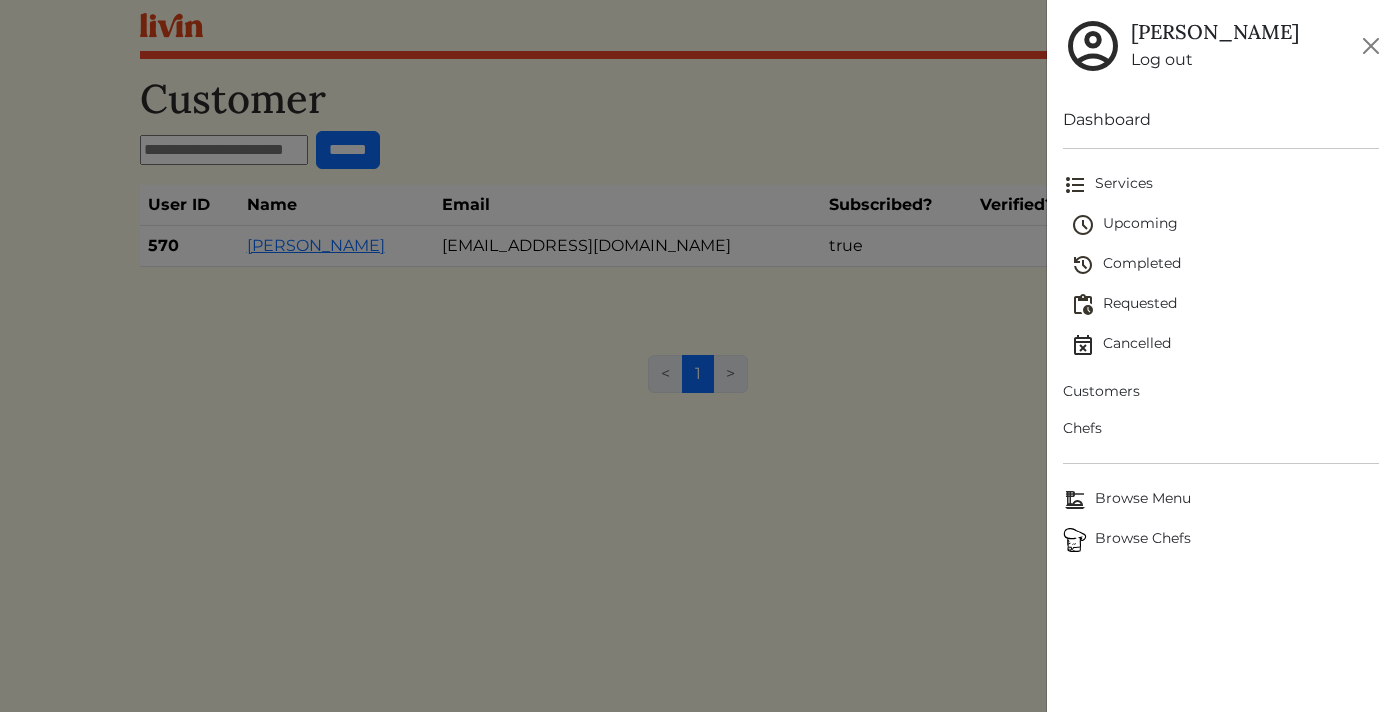 click on "Upcoming" at bounding box center (1225, 225) 